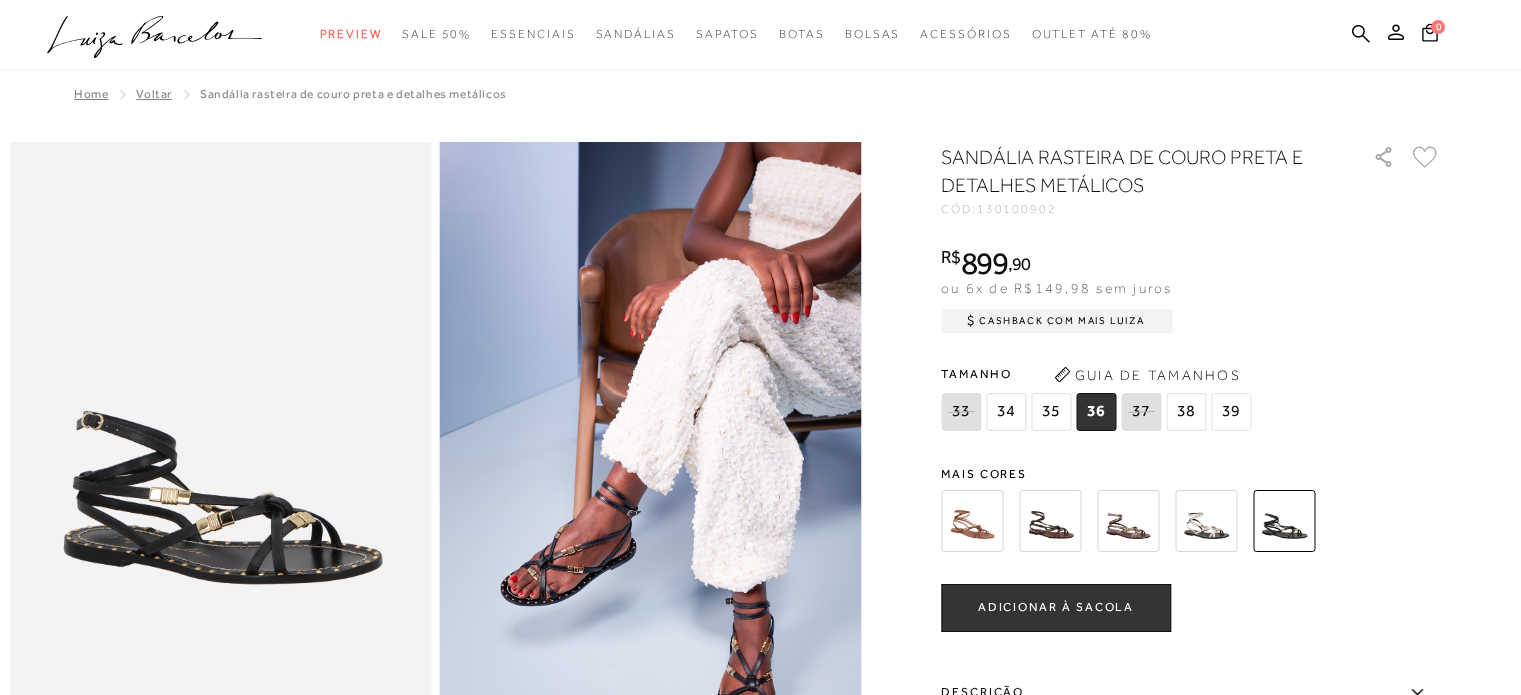 scroll, scrollTop: 0, scrollLeft: 0, axis: both 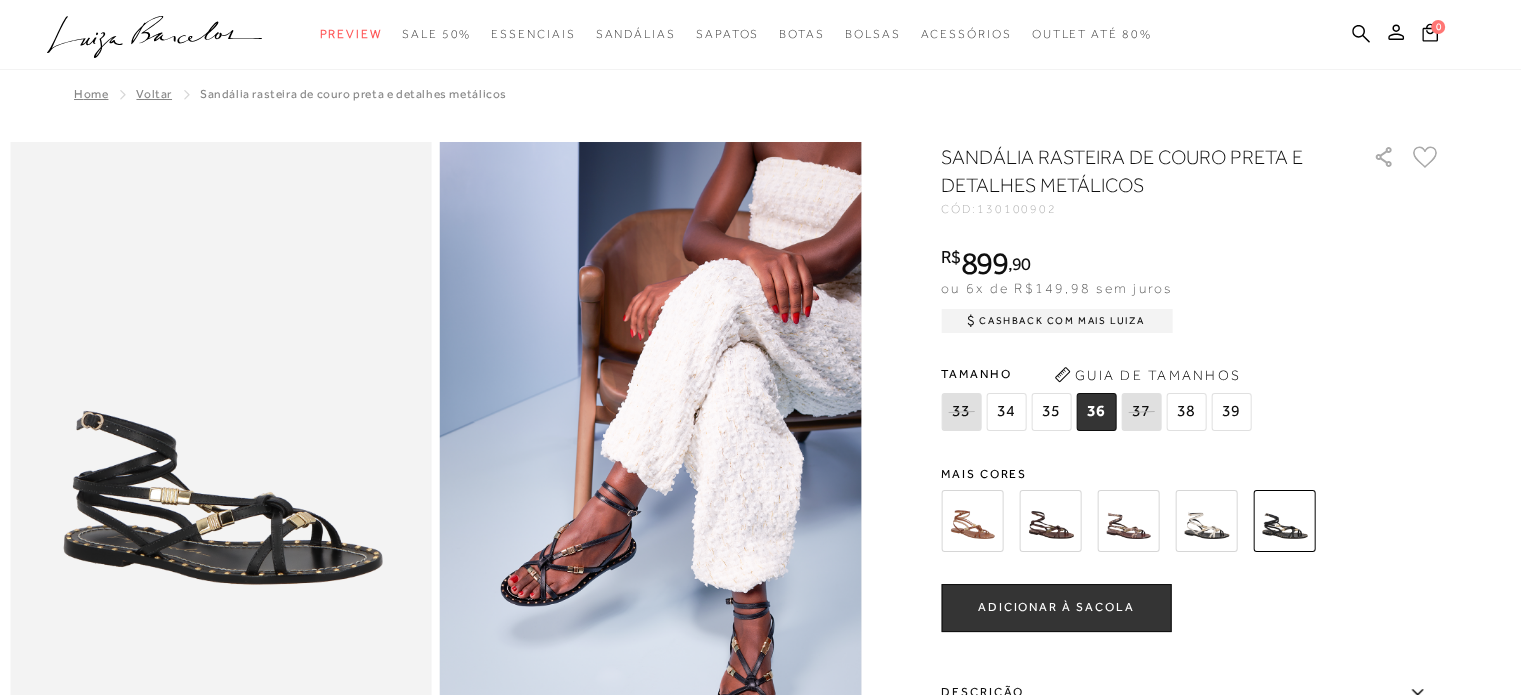 click at bounding box center (972, 521) 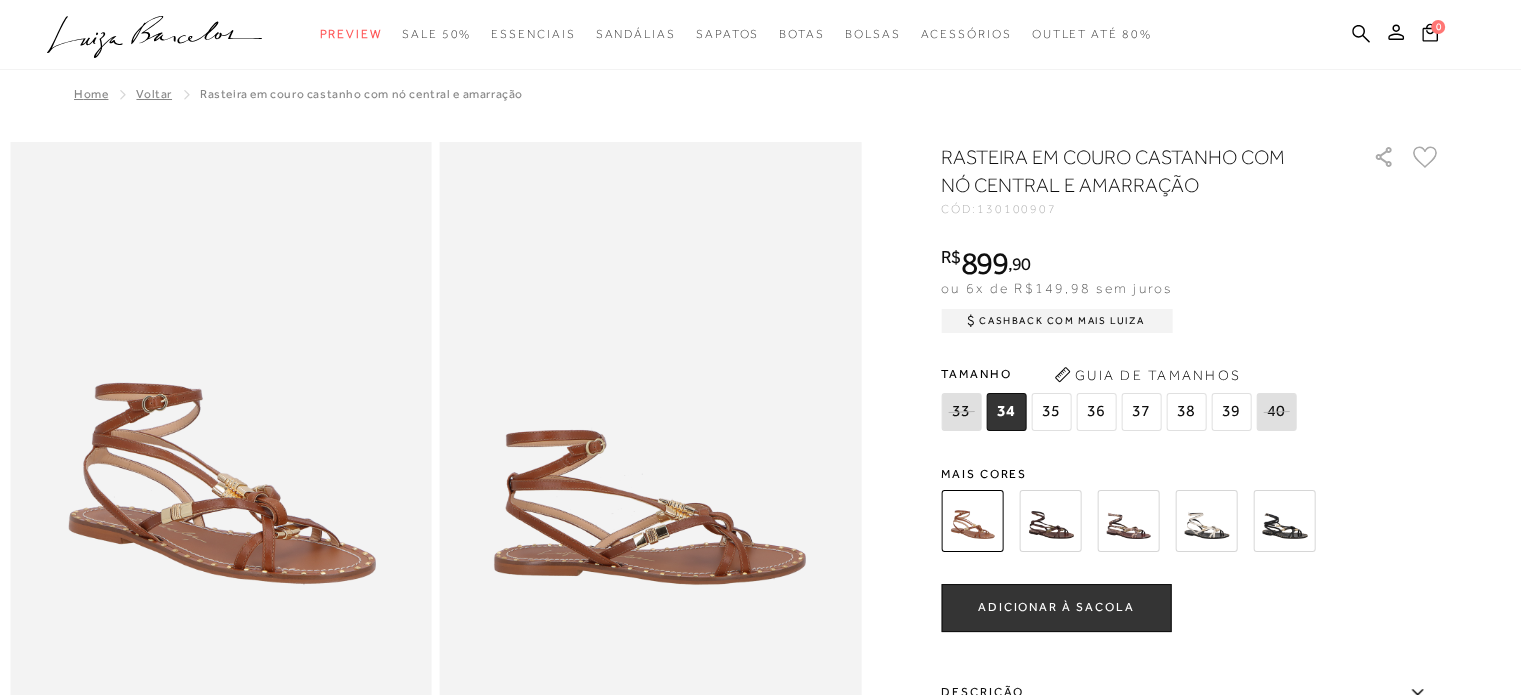 scroll, scrollTop: 0, scrollLeft: 0, axis: both 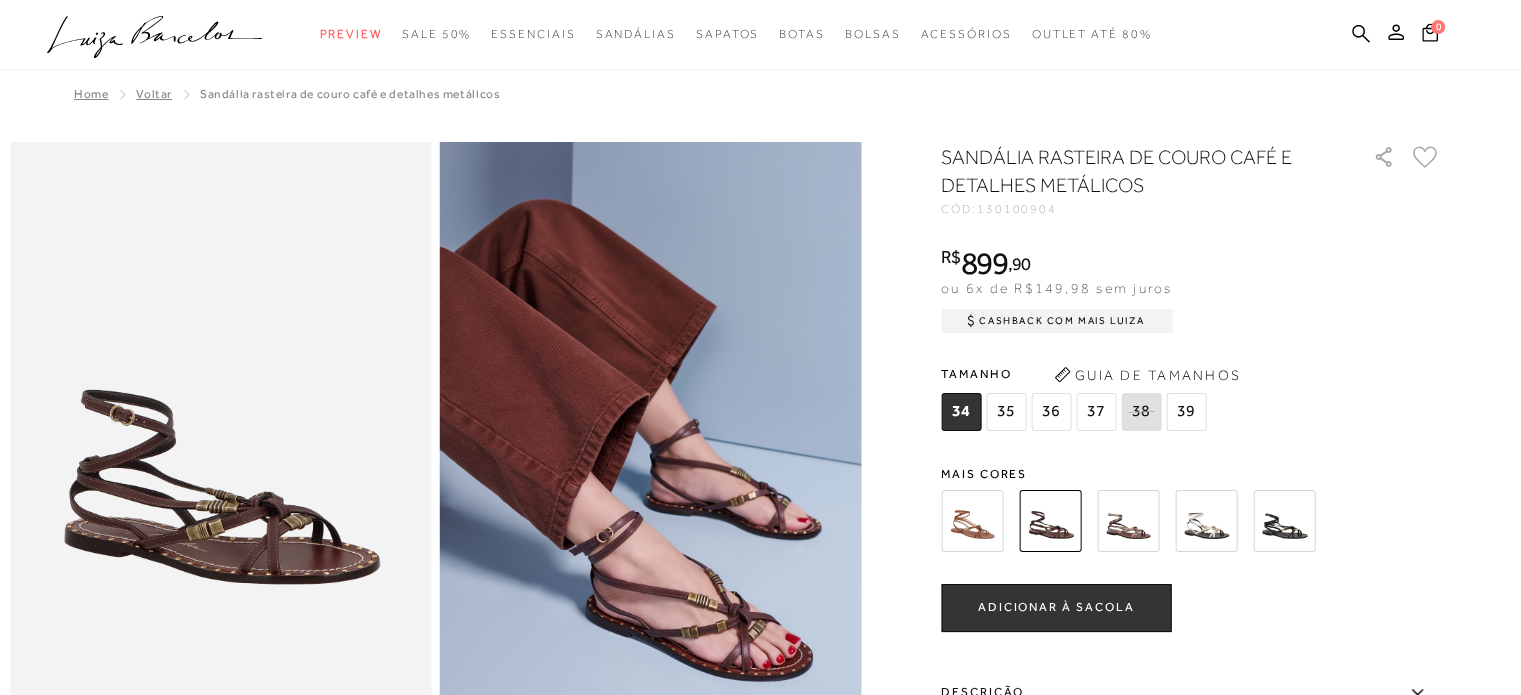 click at bounding box center (1128, 521) 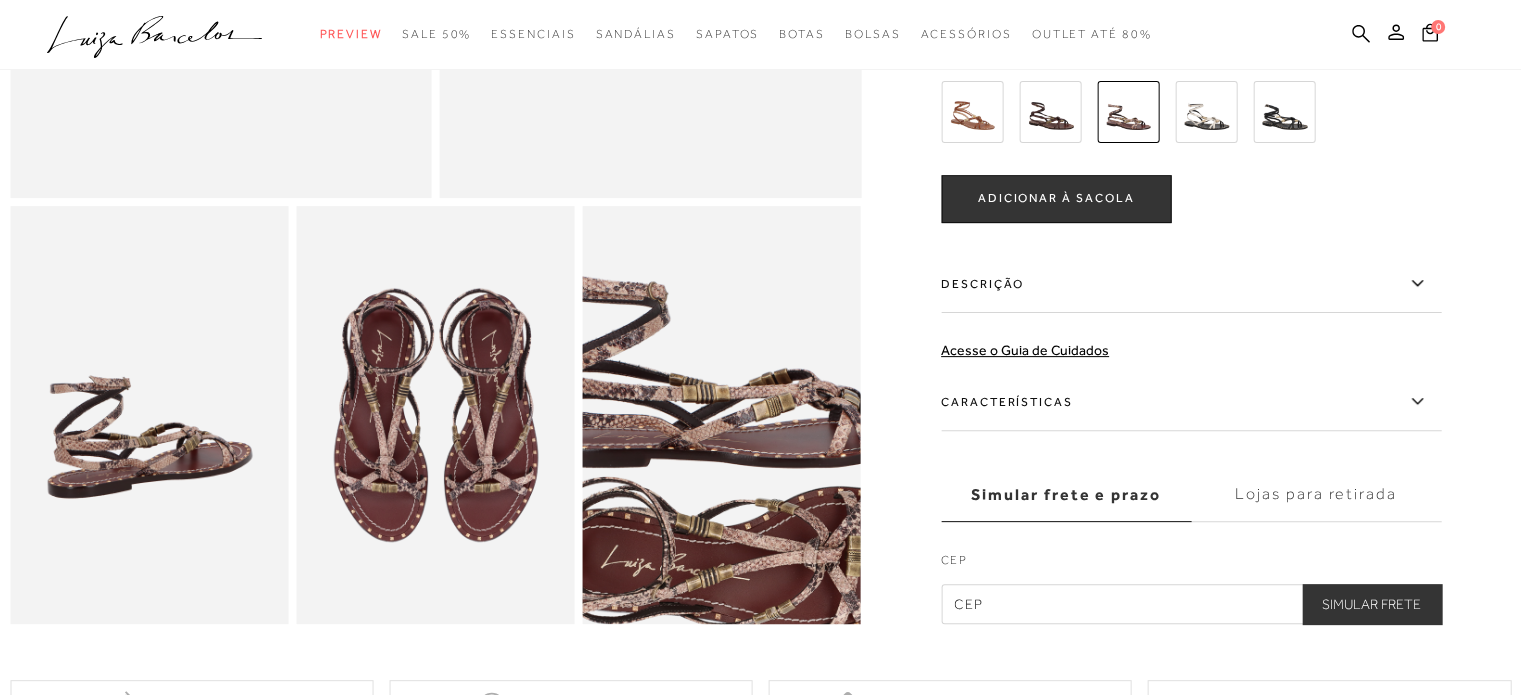 scroll, scrollTop: 0, scrollLeft: 0, axis: both 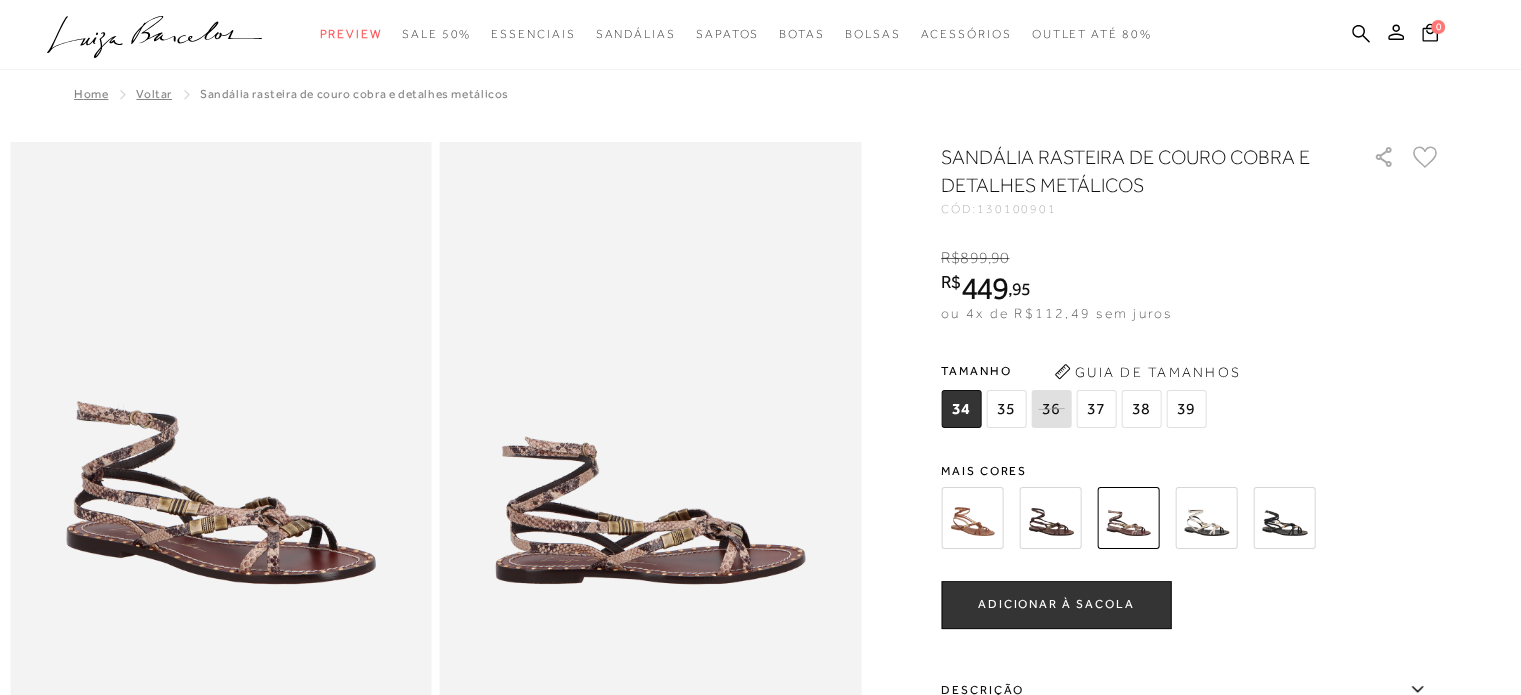 click at bounding box center [1206, 518] 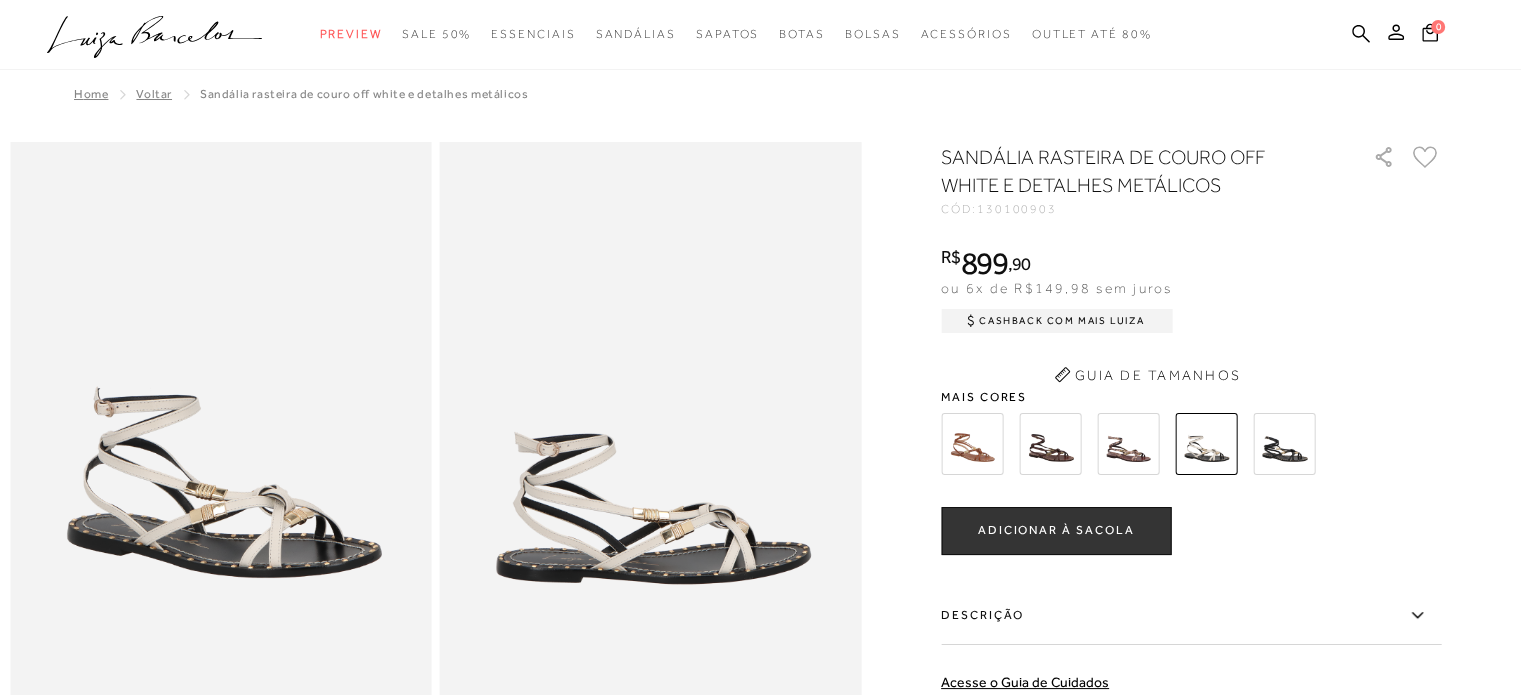 scroll, scrollTop: 0, scrollLeft: 0, axis: both 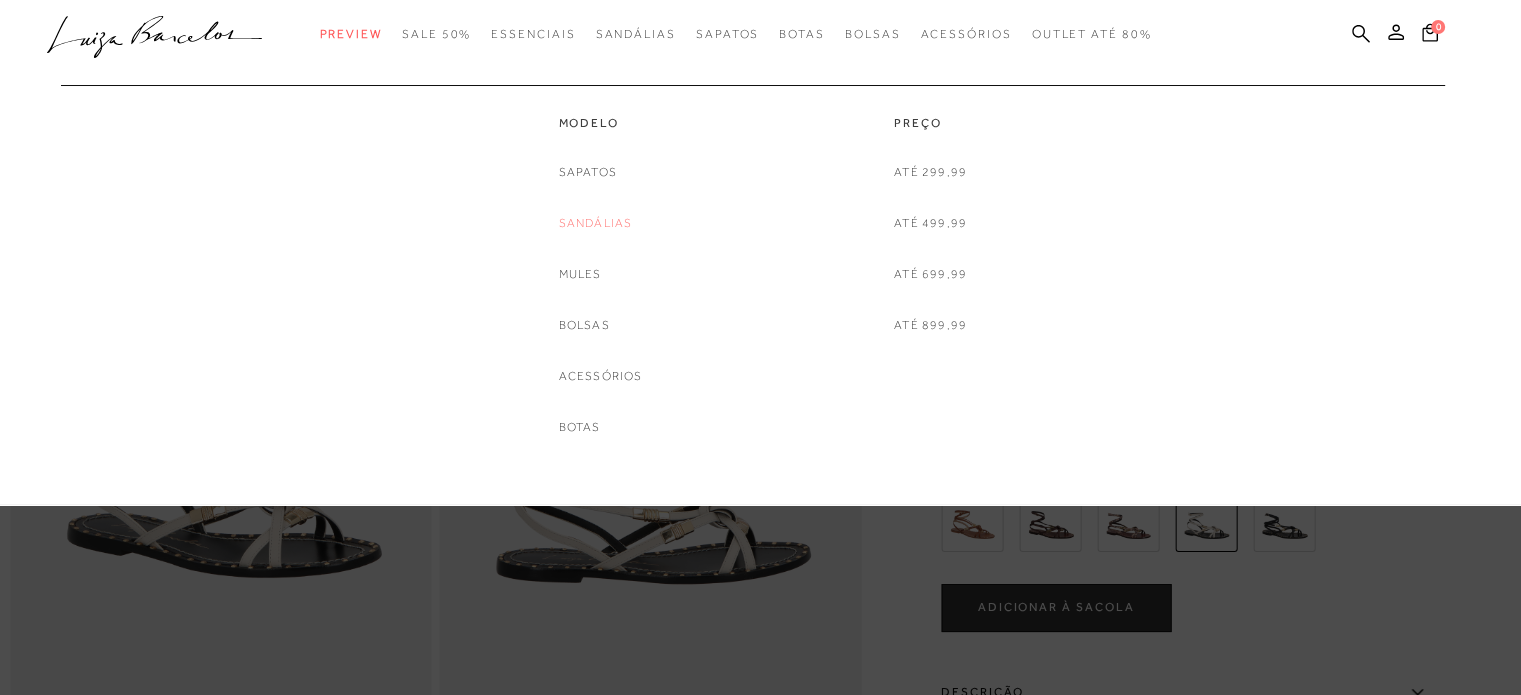click on "Sandálias" at bounding box center (596, 223) 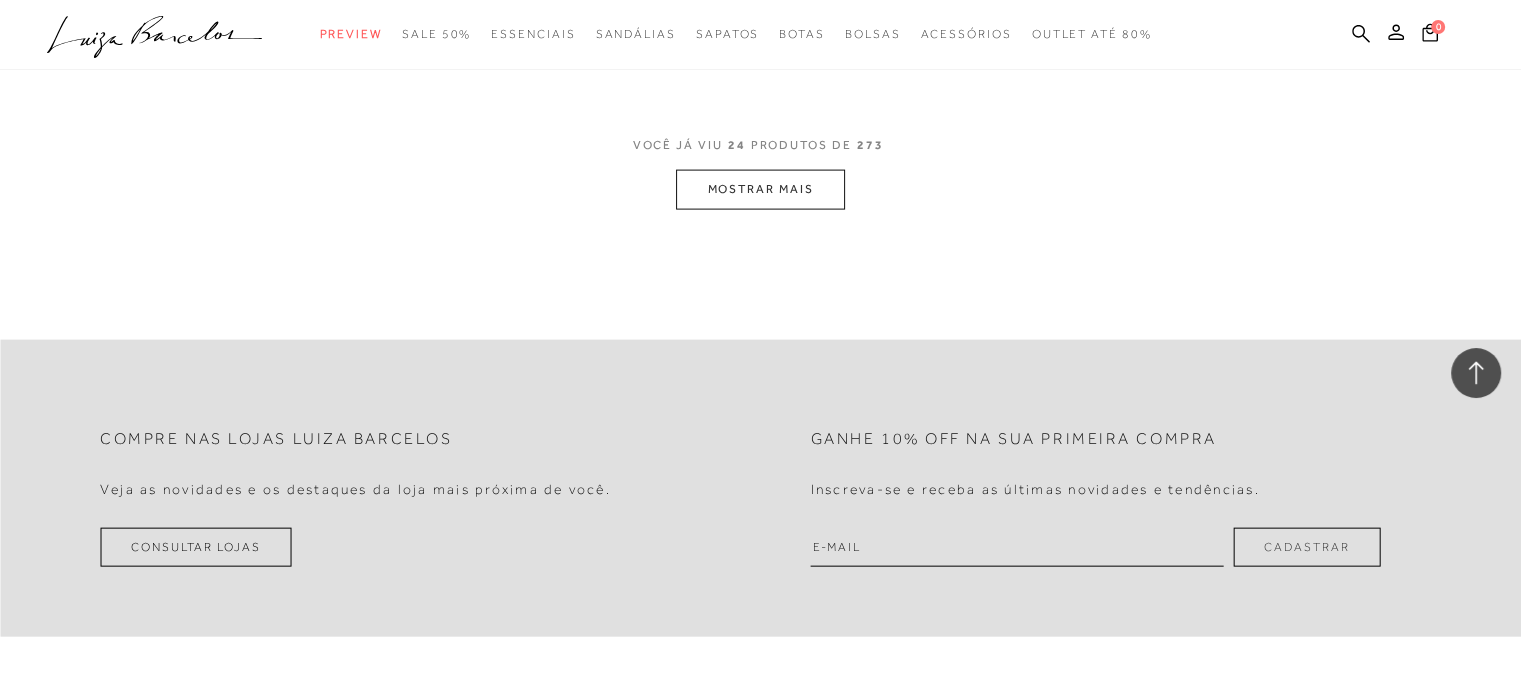 scroll, scrollTop: 4400, scrollLeft: 0, axis: vertical 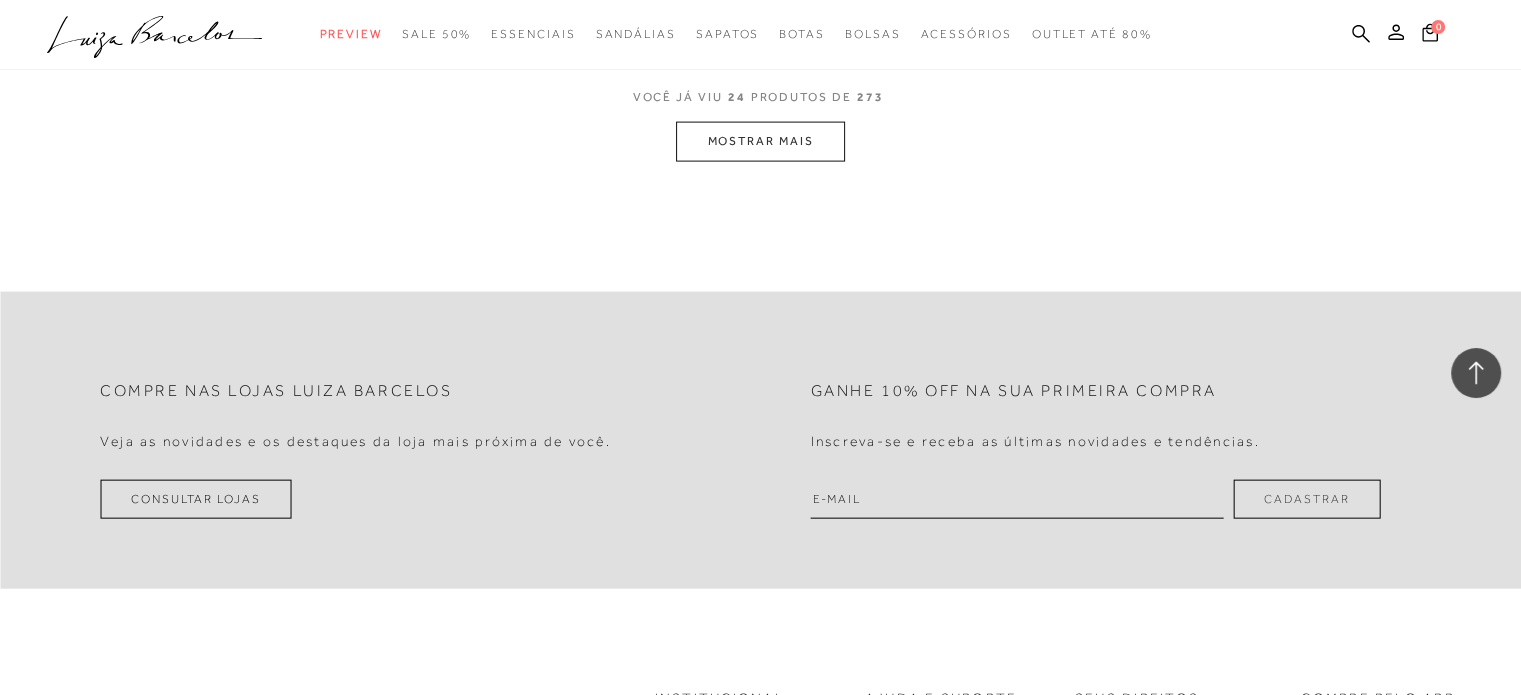 click on "MOSTRAR MAIS" at bounding box center (760, 141) 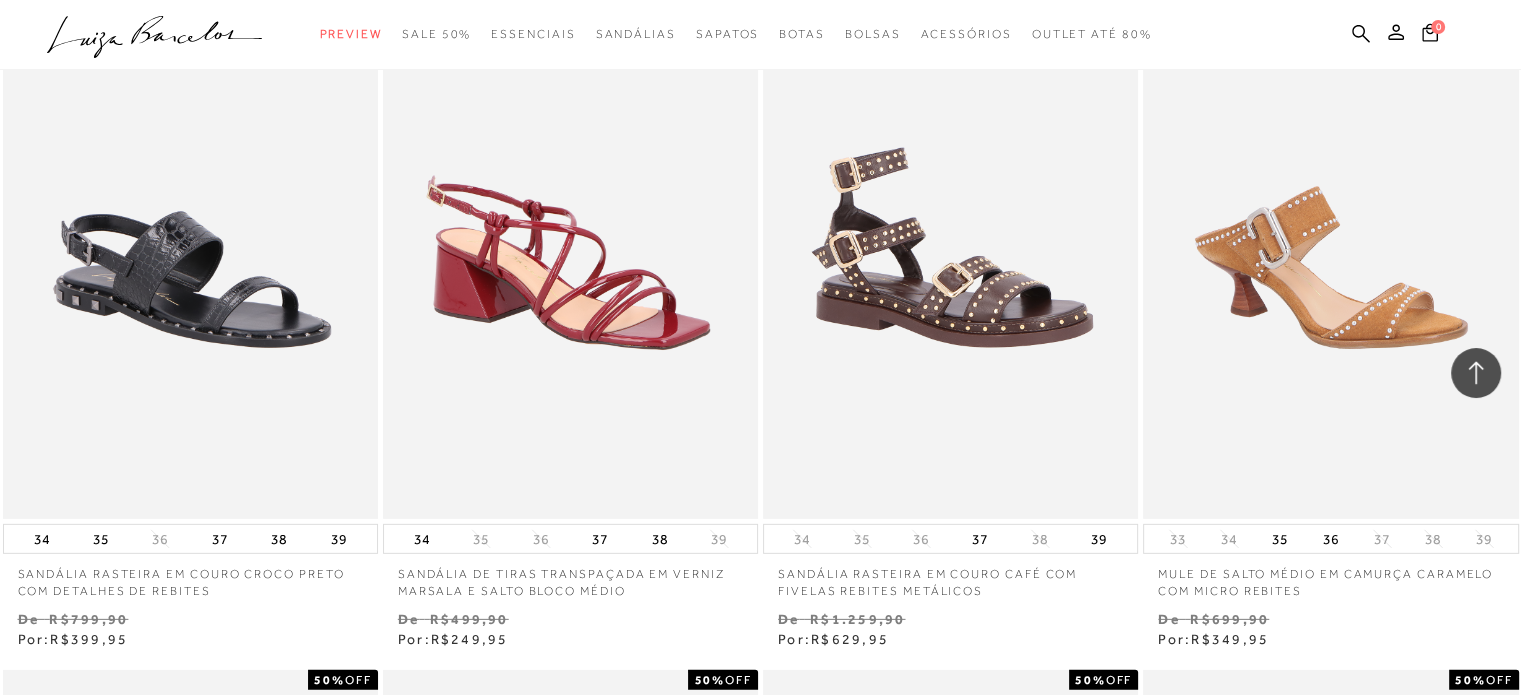scroll, scrollTop: 5900, scrollLeft: 0, axis: vertical 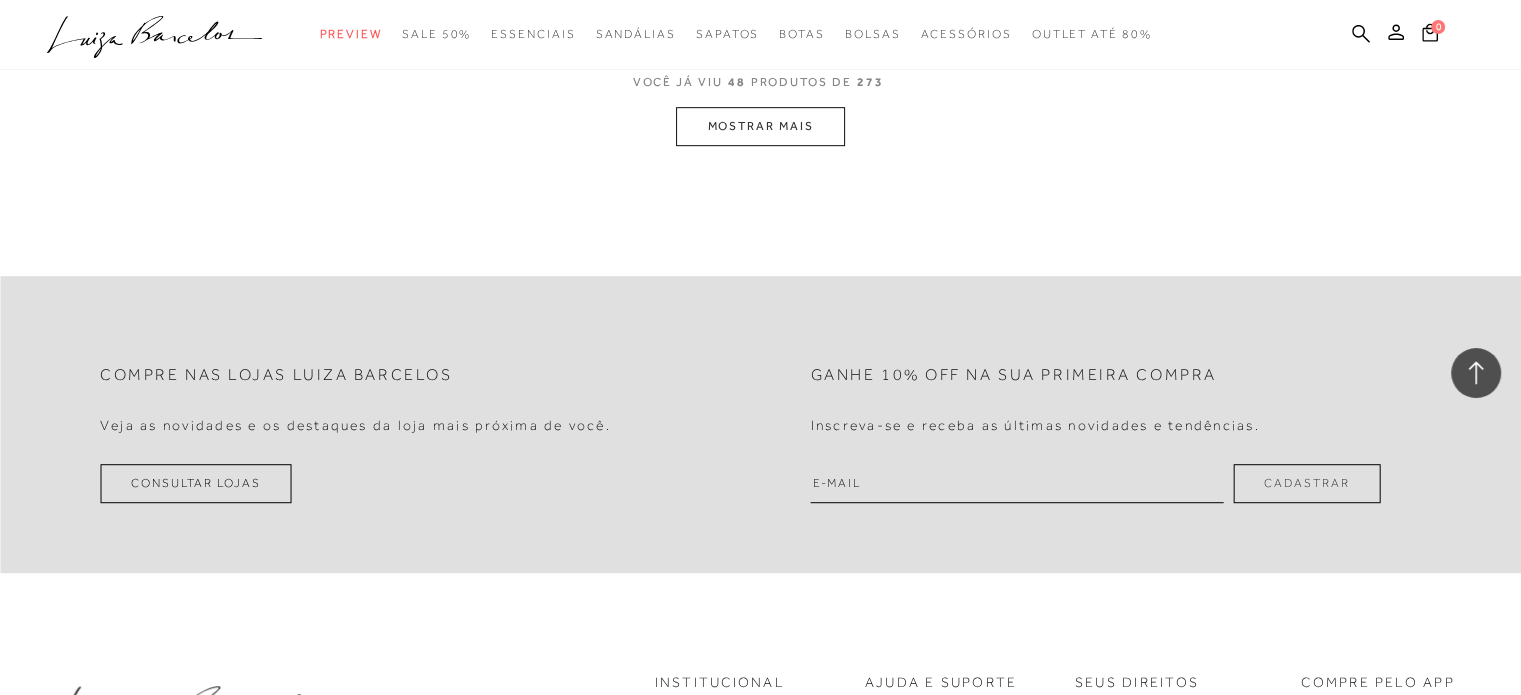 click on "MOSTRAR MAIS" at bounding box center (760, 126) 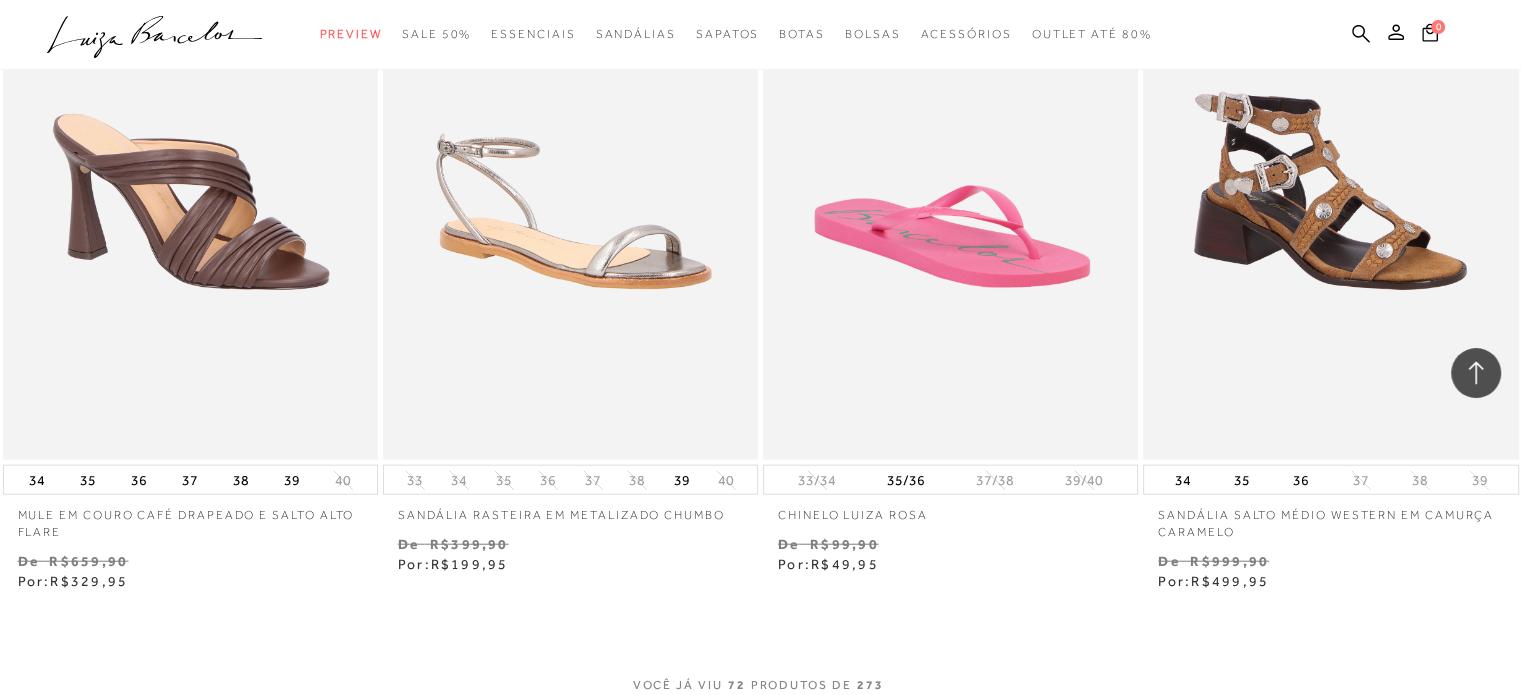 scroll, scrollTop: 12484, scrollLeft: 0, axis: vertical 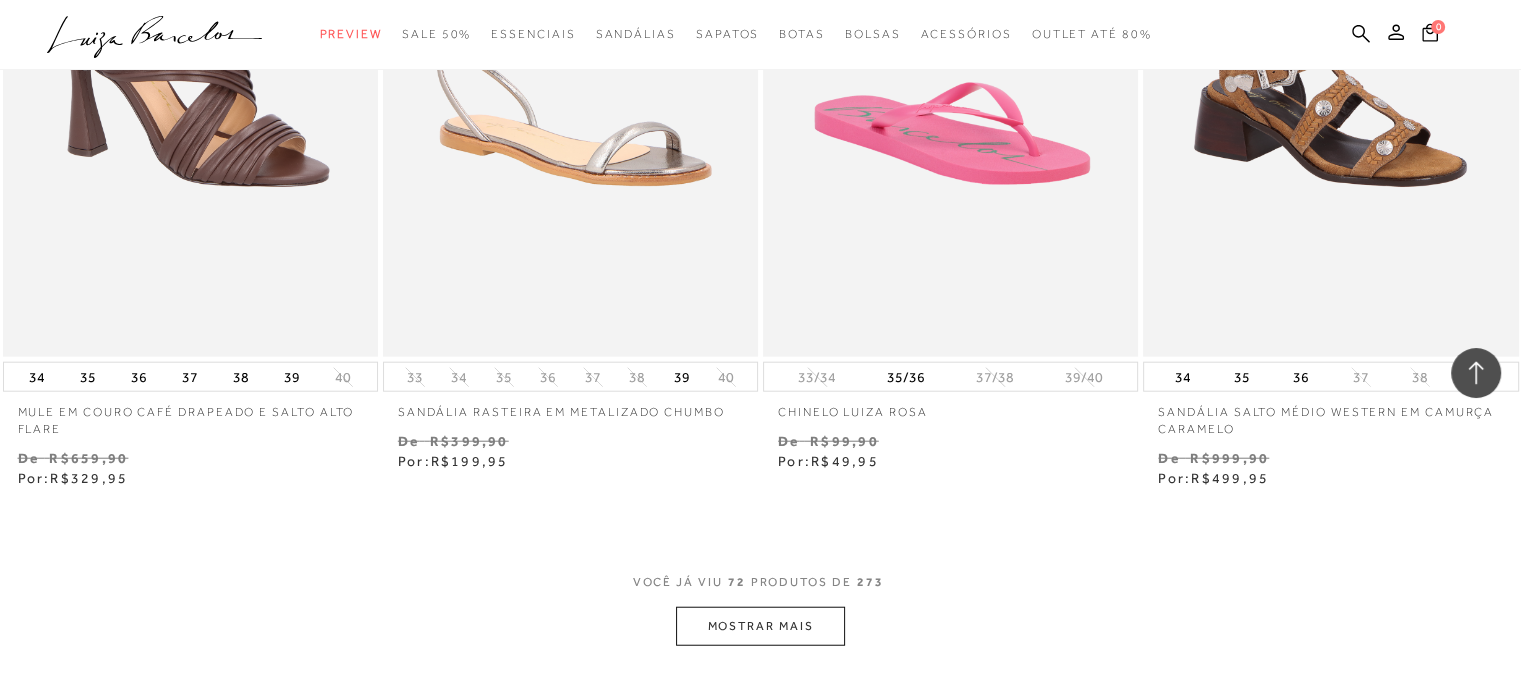 click on "MOSTRAR MAIS" at bounding box center (760, 626) 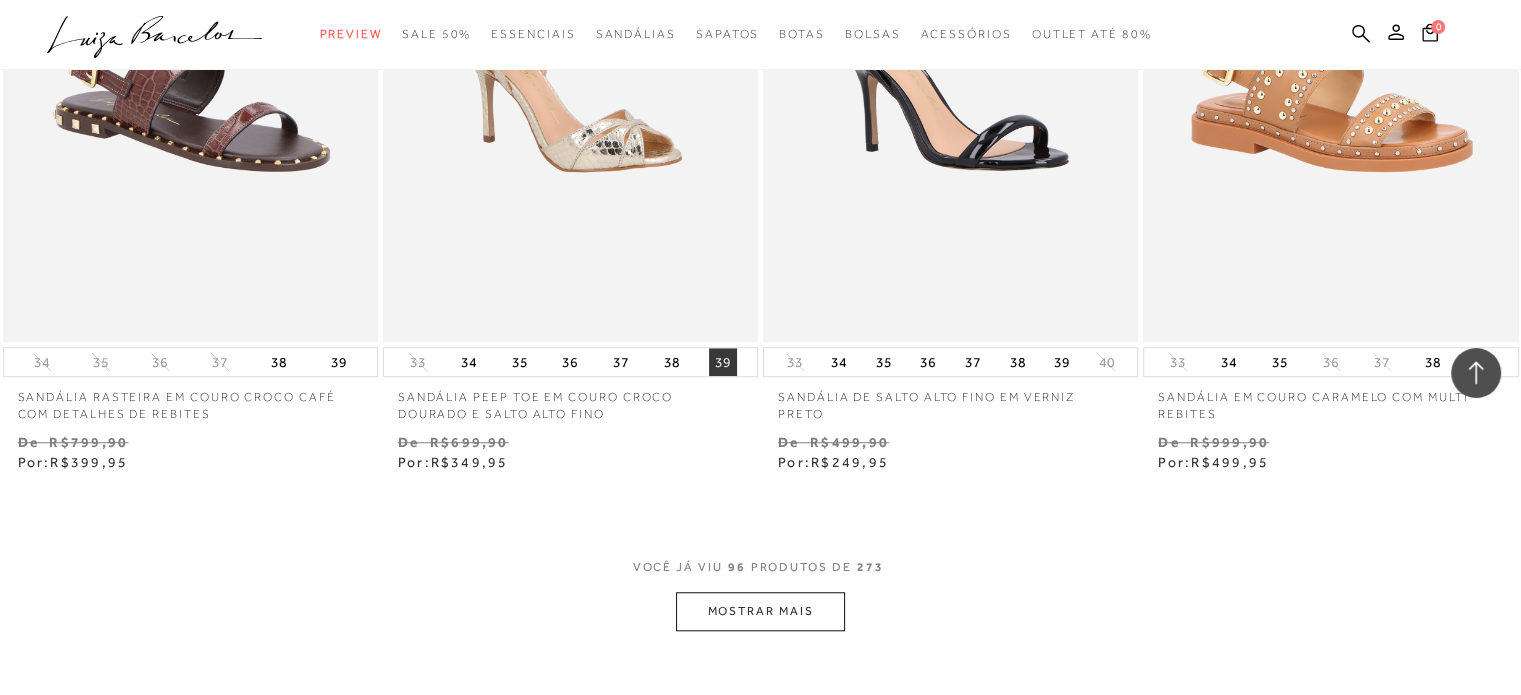 scroll, scrollTop: 16784, scrollLeft: 0, axis: vertical 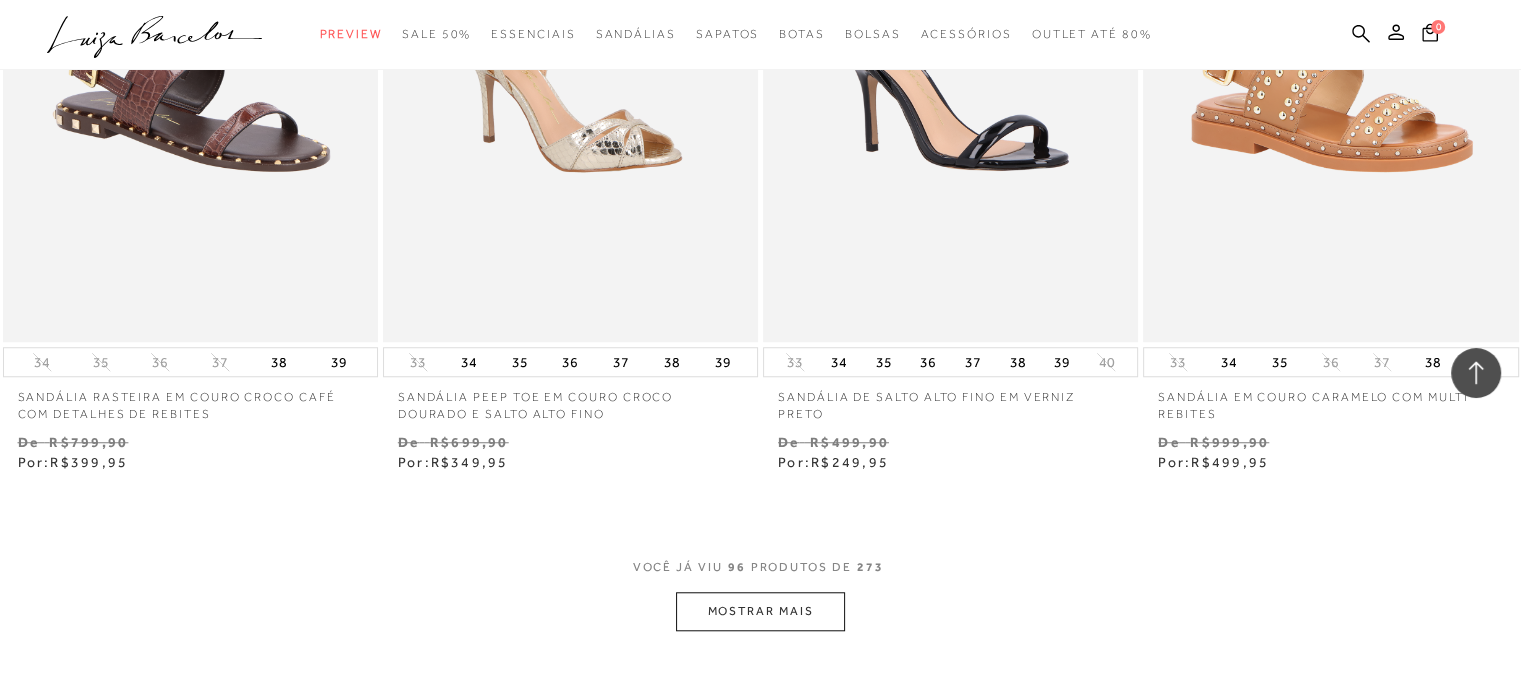 click on "MOSTRAR MAIS" at bounding box center (760, 611) 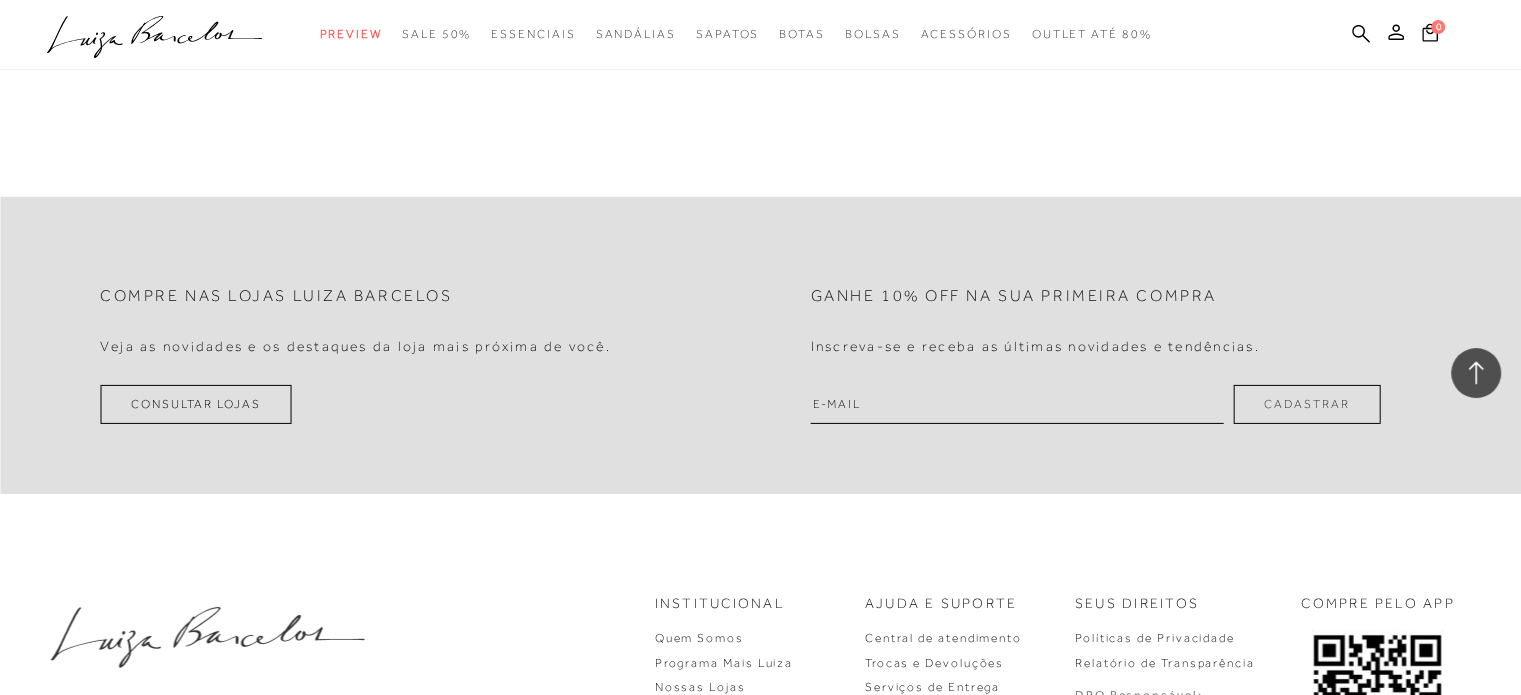 scroll, scrollTop: 21584, scrollLeft: 0, axis: vertical 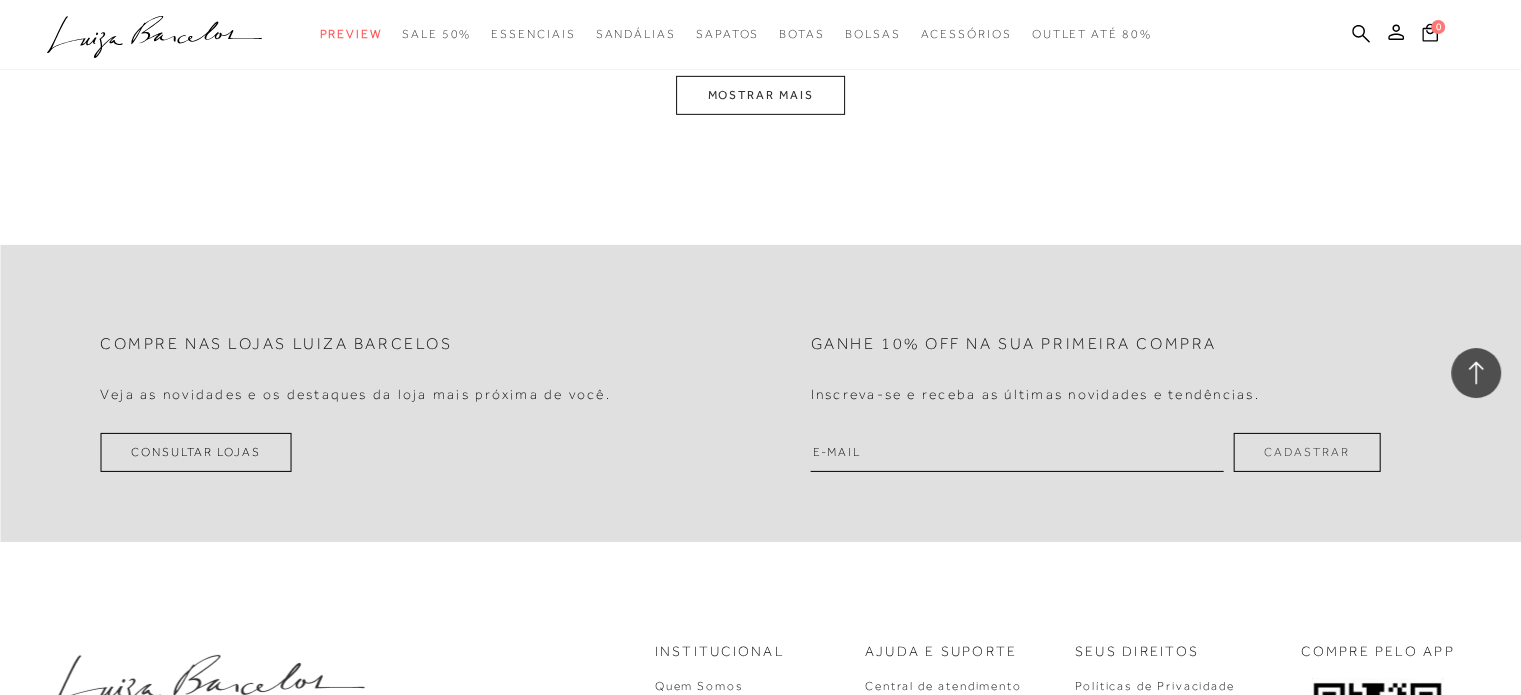 click on "MOSTRAR MAIS" at bounding box center [760, 95] 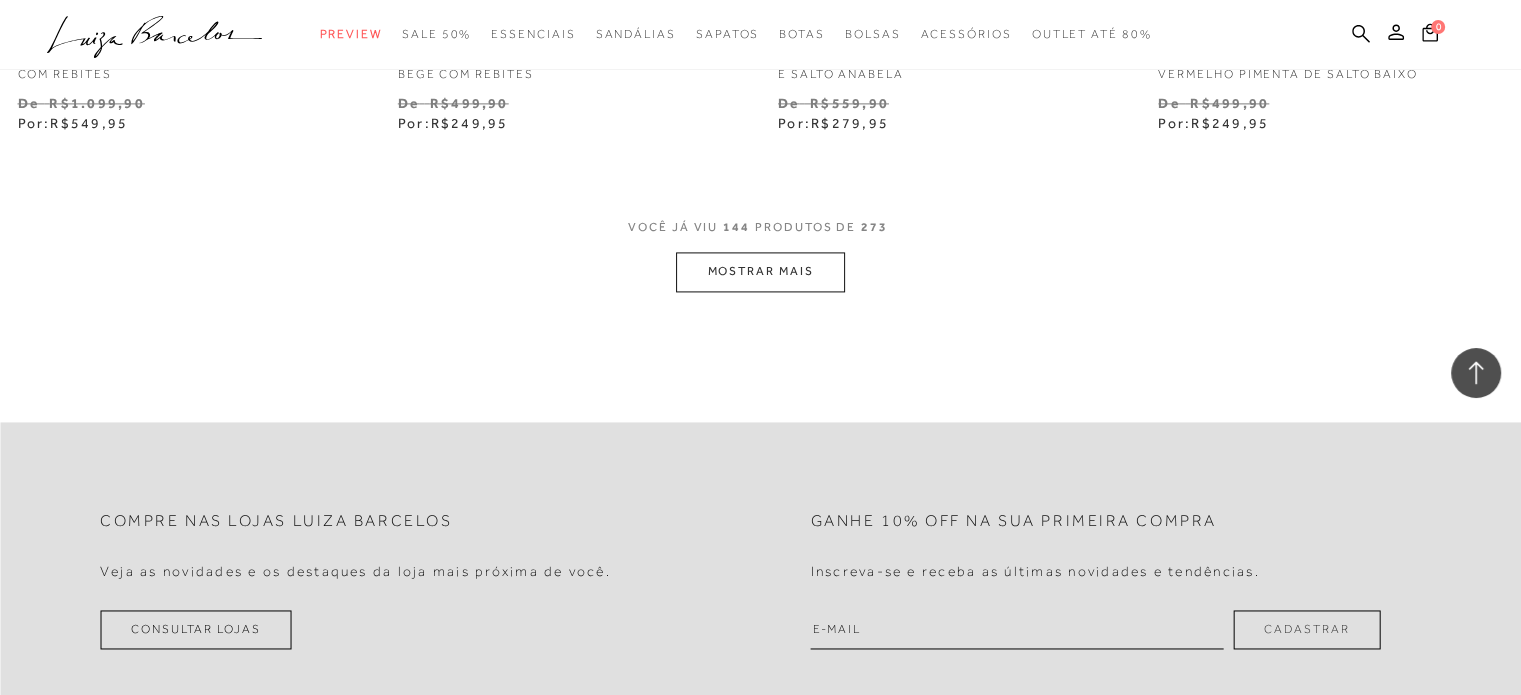 scroll, scrollTop: 25768, scrollLeft: 0, axis: vertical 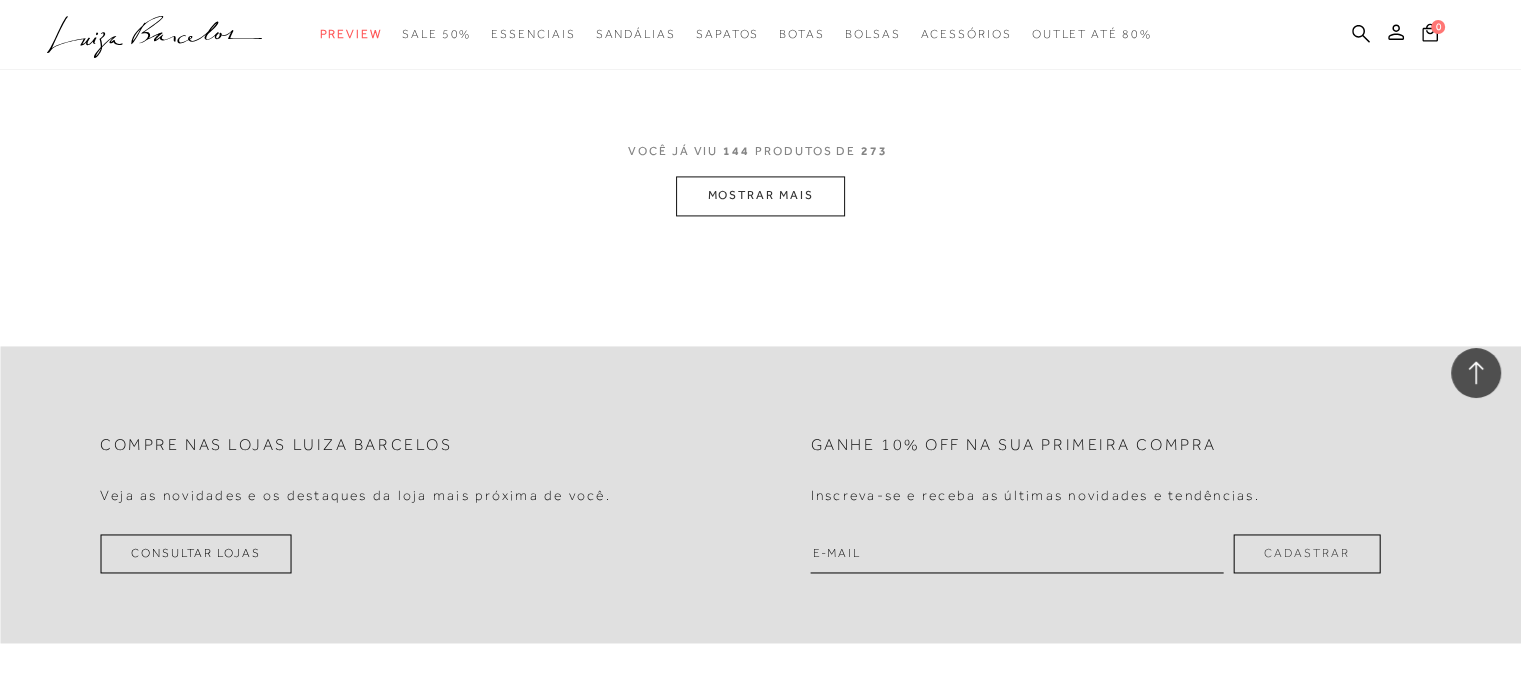 click on "MOSTRAR MAIS" at bounding box center [760, 195] 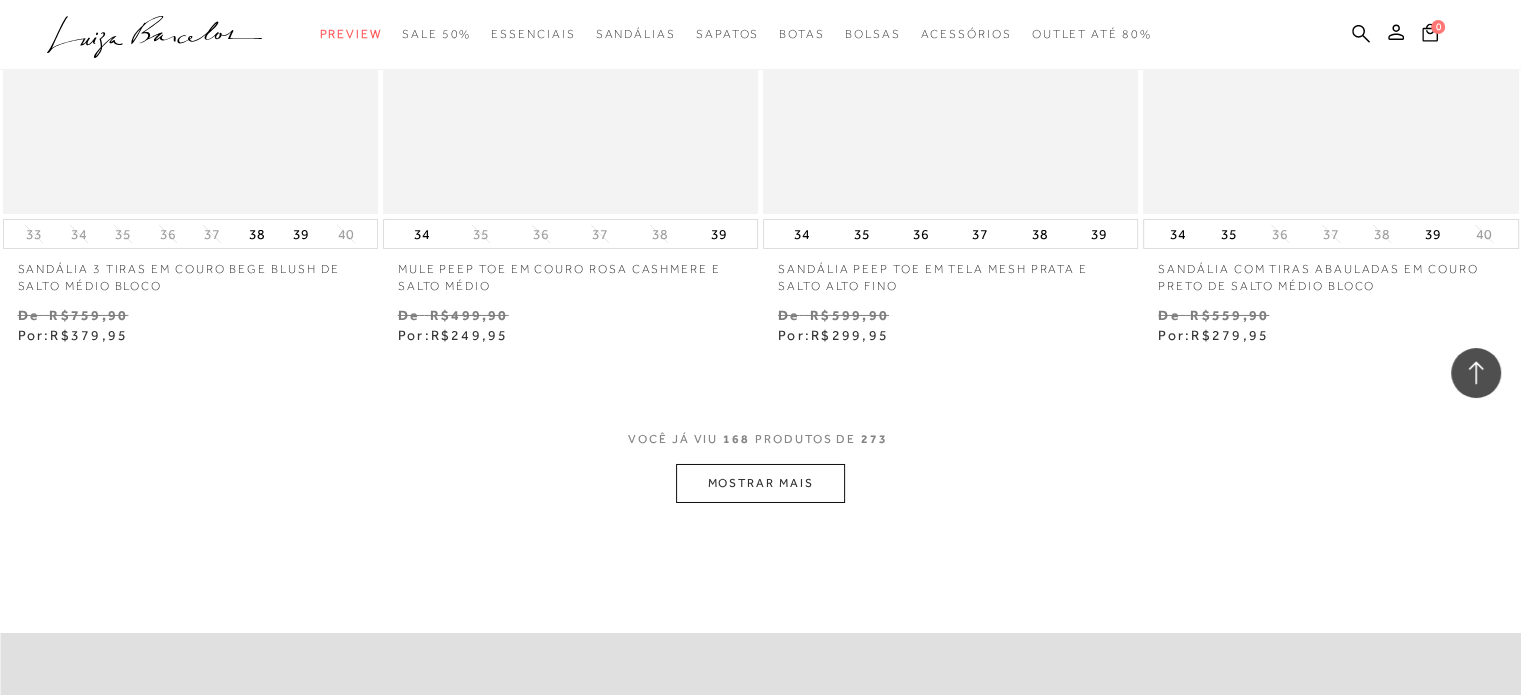scroll, scrollTop: 29768, scrollLeft: 0, axis: vertical 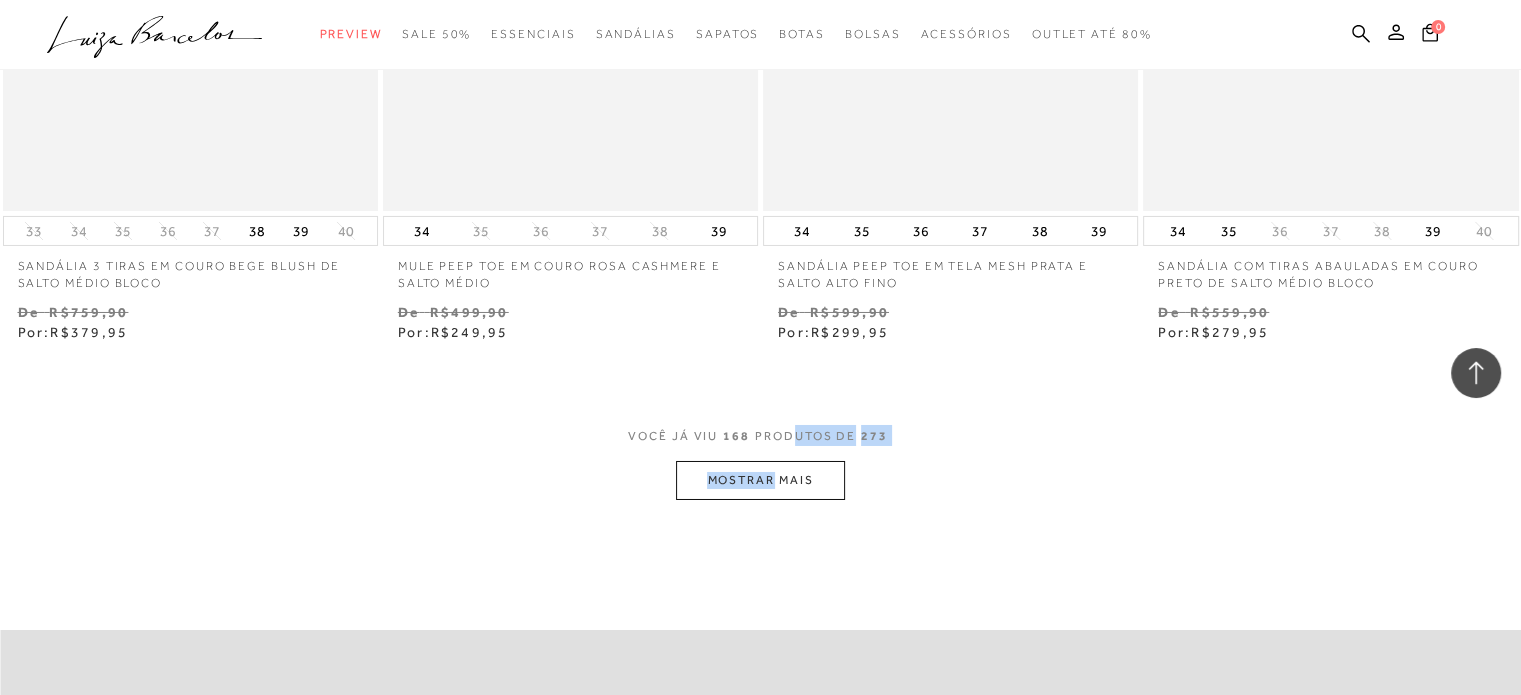 click on "VOCÊ JÁ VIU  168   PRODUTOS DE  273
MOSTRAR MAIS" at bounding box center [760, 462] 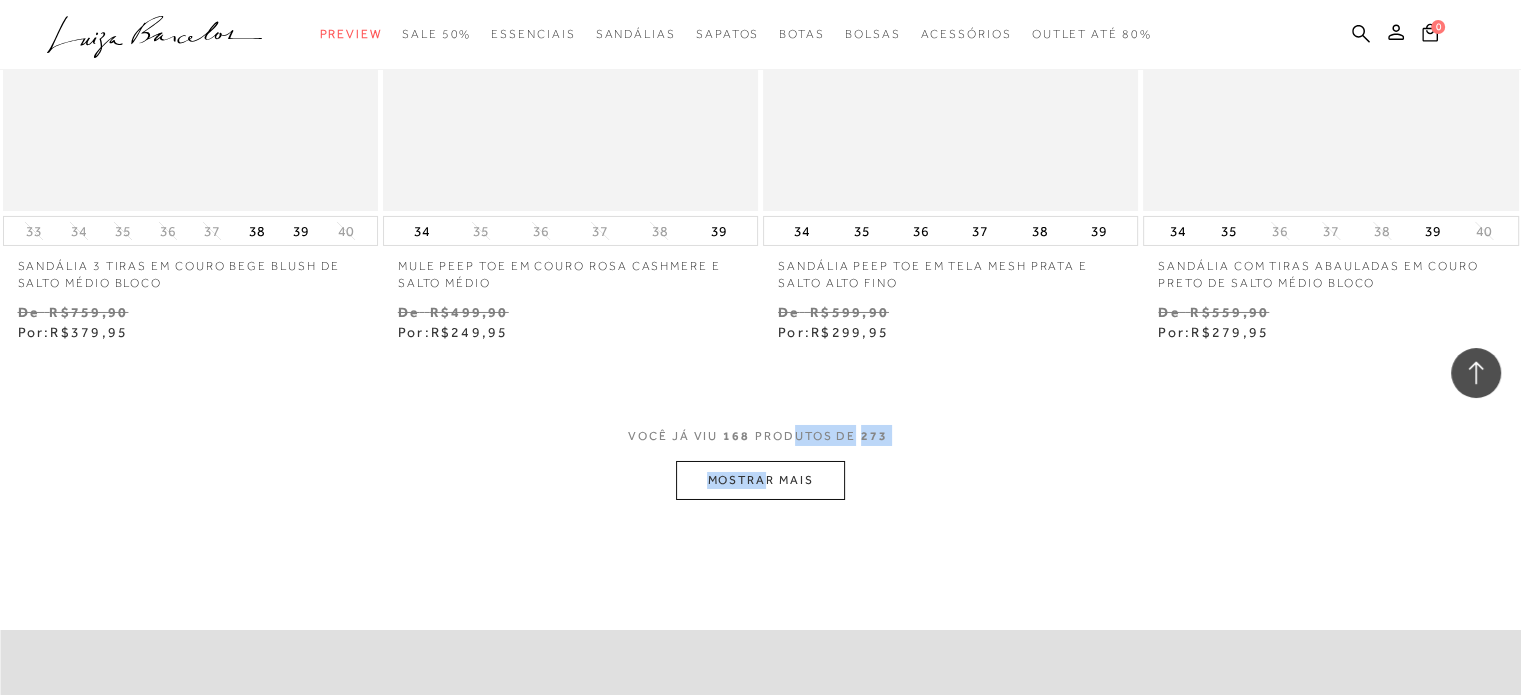 click on "MOSTRAR MAIS" at bounding box center [760, 480] 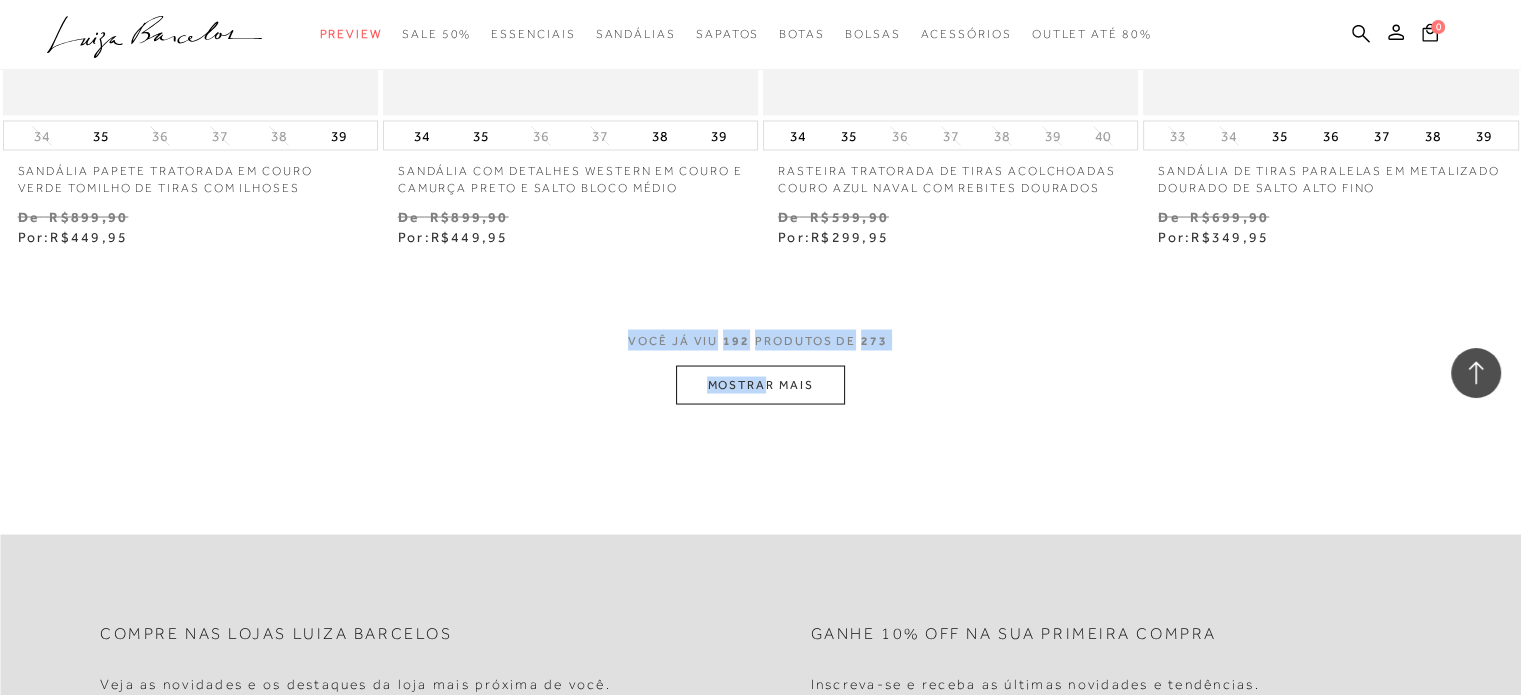 scroll, scrollTop: 34168, scrollLeft: 0, axis: vertical 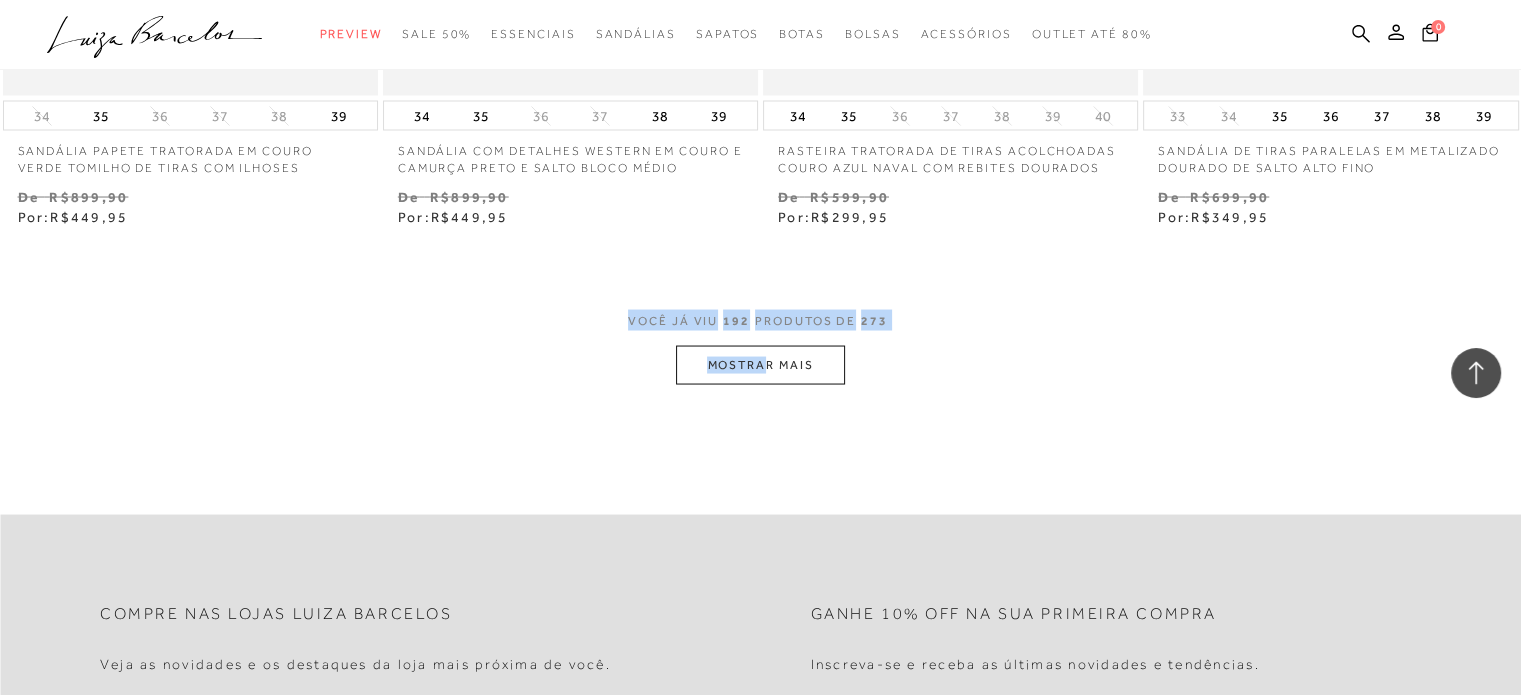 click on "MOSTRAR MAIS" at bounding box center (760, 364) 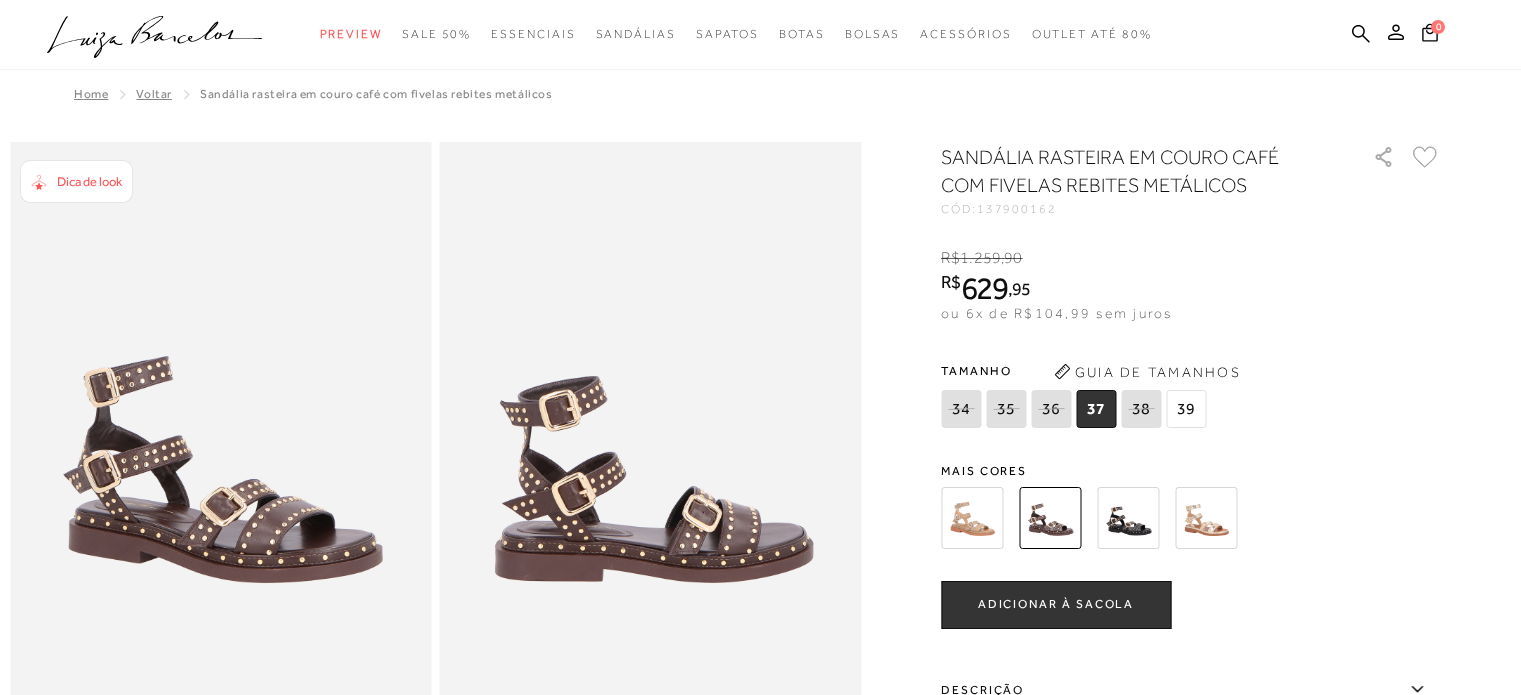 scroll, scrollTop: 0, scrollLeft: 0, axis: both 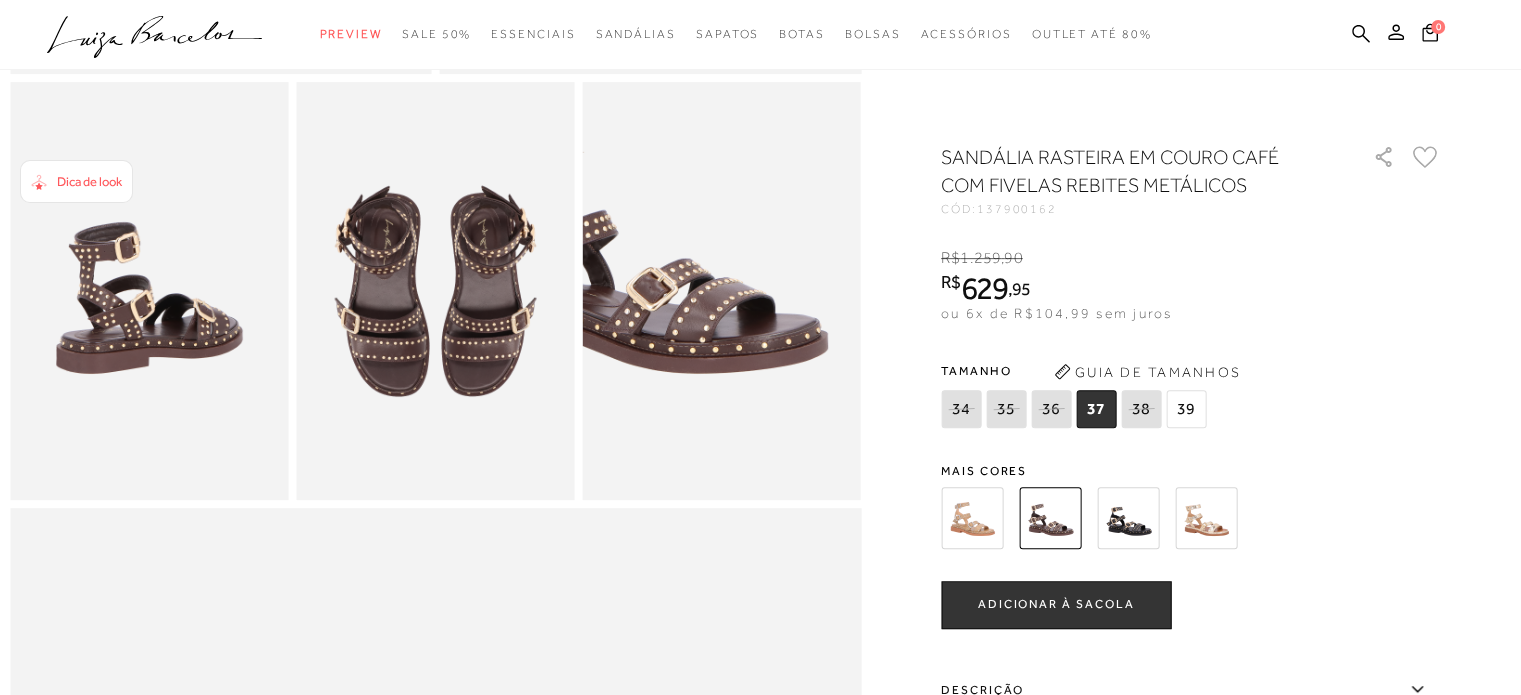 click at bounding box center [1128, 518] 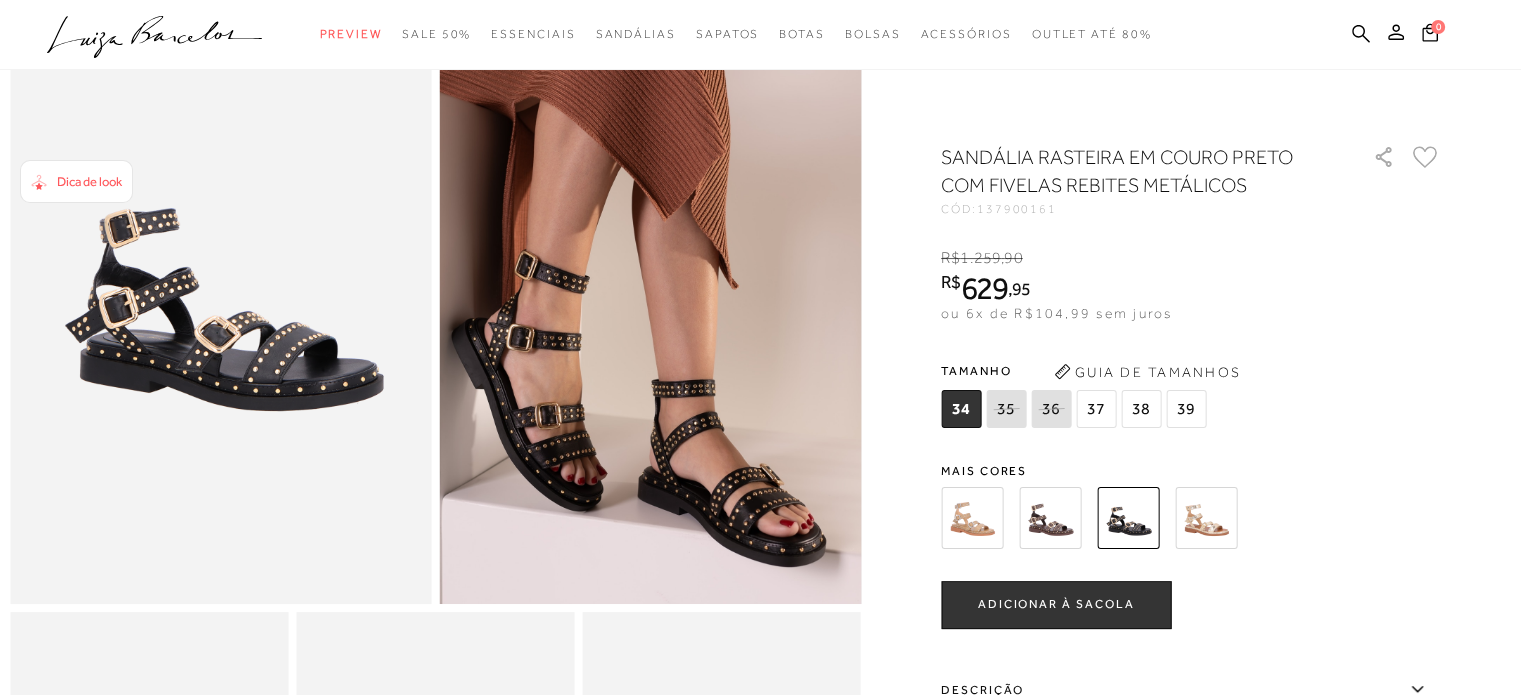 scroll, scrollTop: 200, scrollLeft: 0, axis: vertical 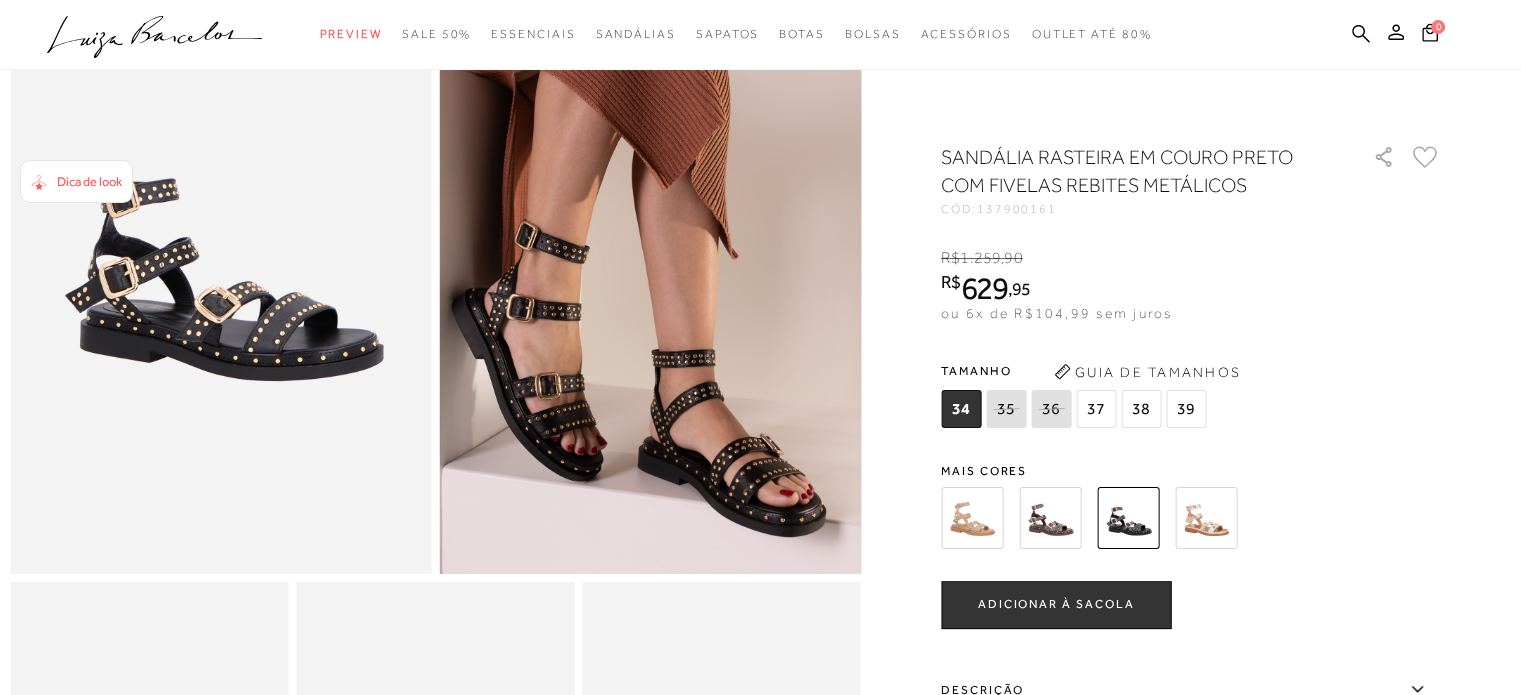 click at bounding box center [1206, 518] 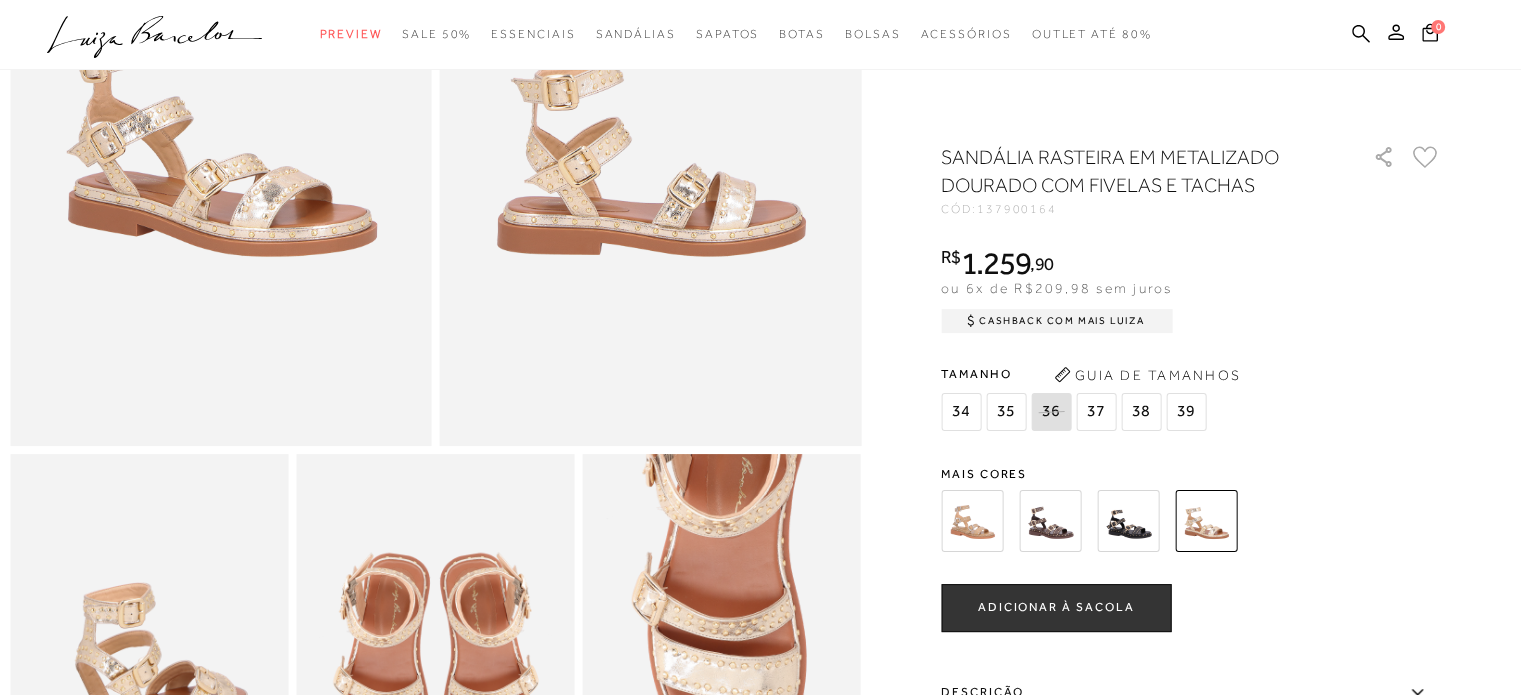 scroll, scrollTop: 500, scrollLeft: 0, axis: vertical 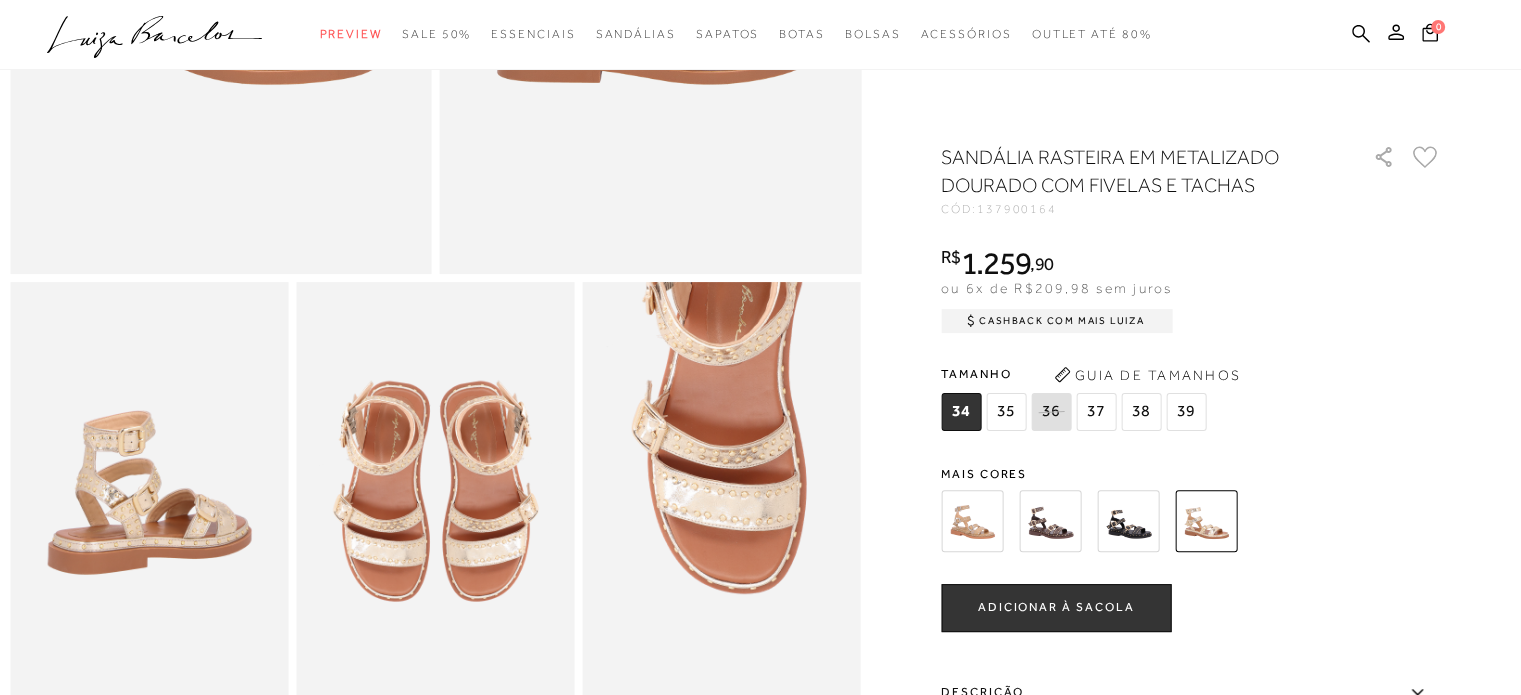 click at bounding box center (972, 521) 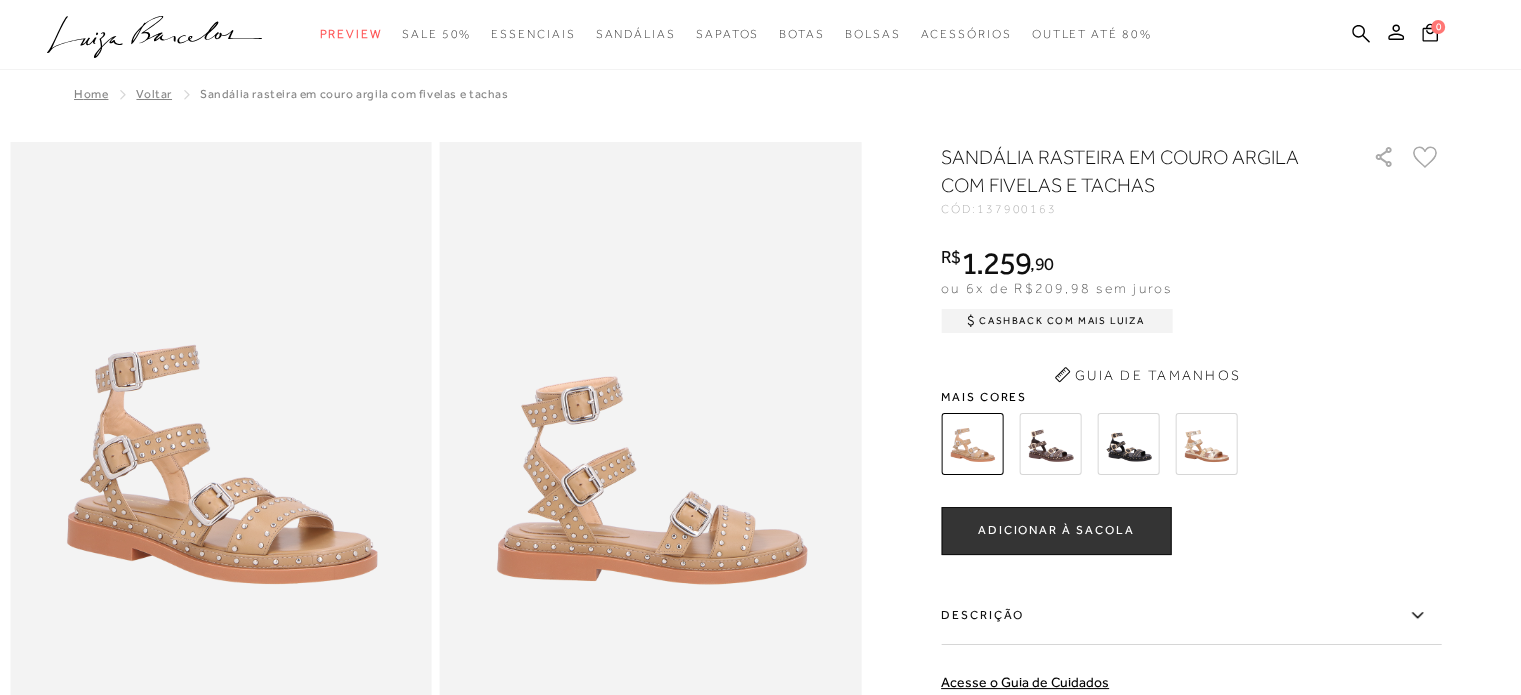 scroll, scrollTop: 0, scrollLeft: 0, axis: both 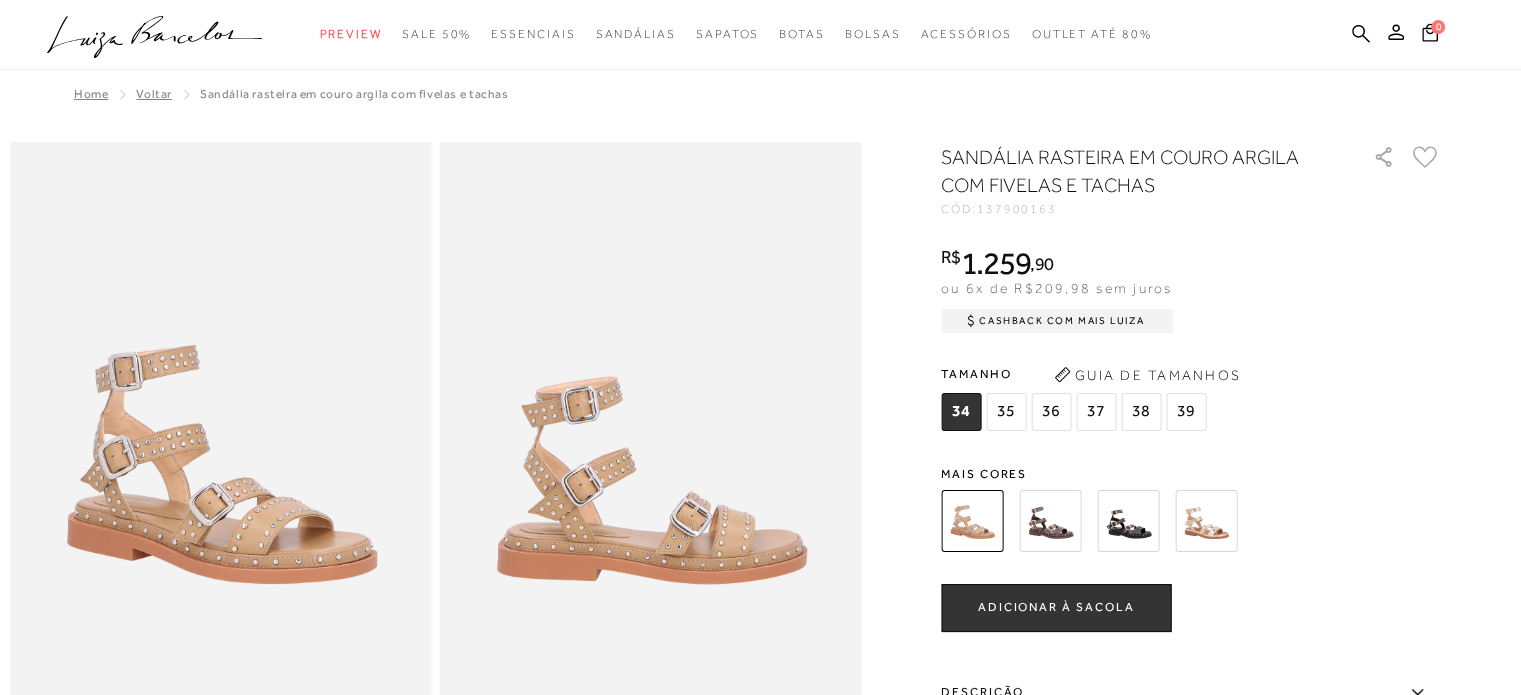 click at bounding box center (1128, 521) 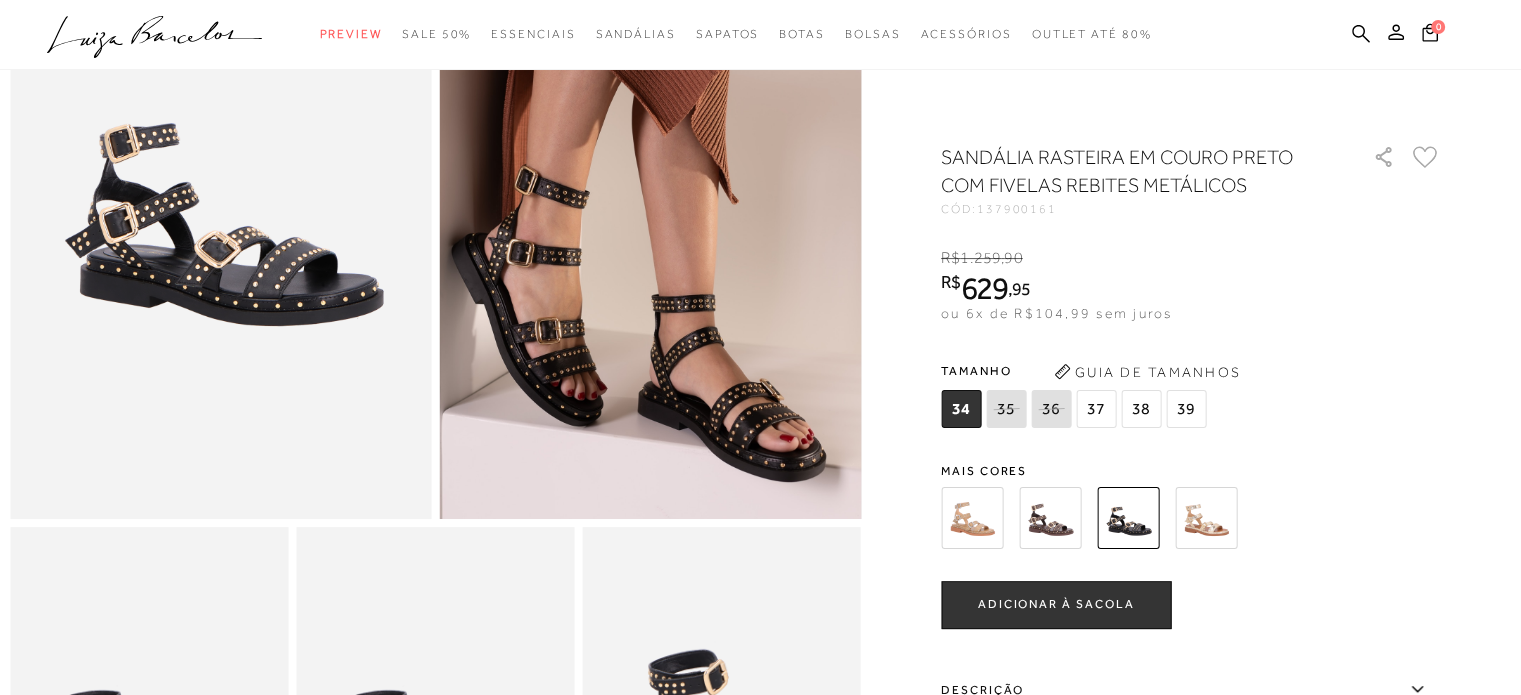 scroll, scrollTop: 300, scrollLeft: 0, axis: vertical 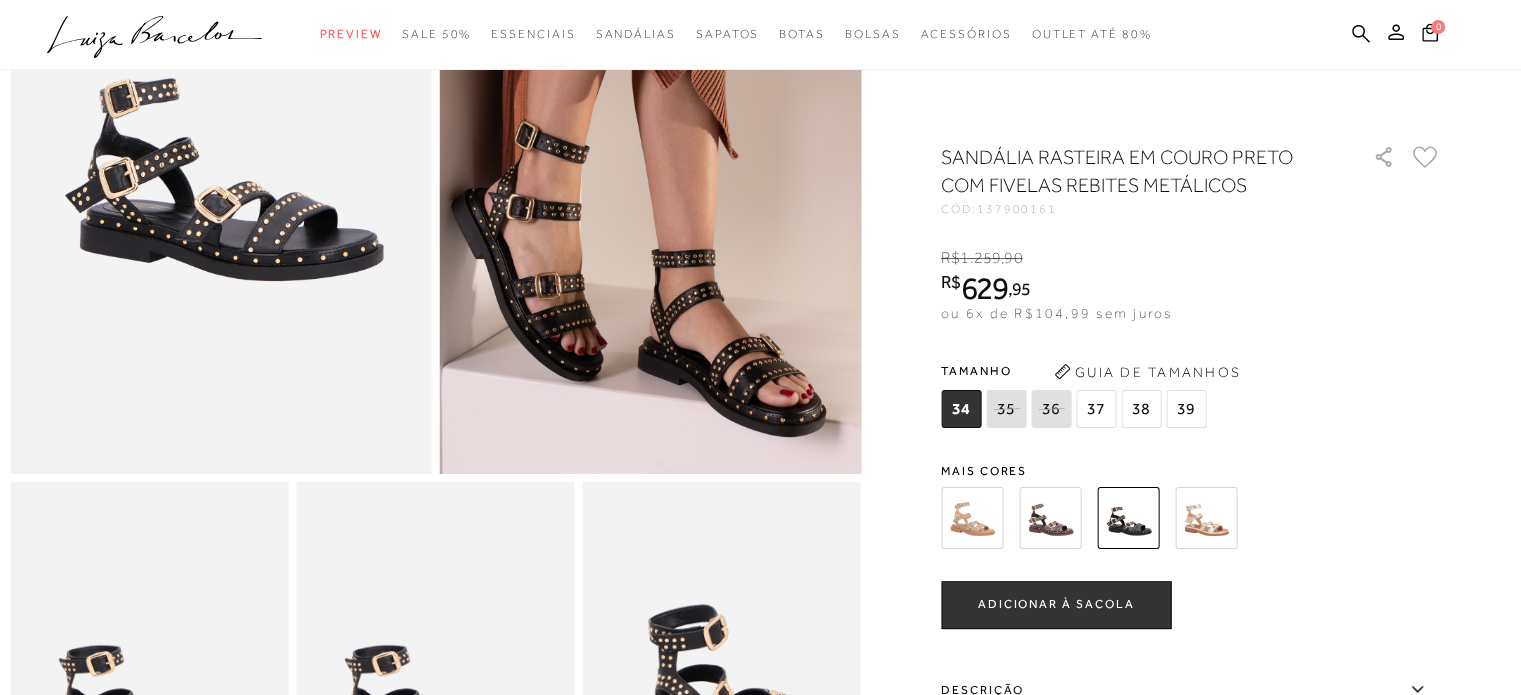 click on "37" at bounding box center (1096, 409) 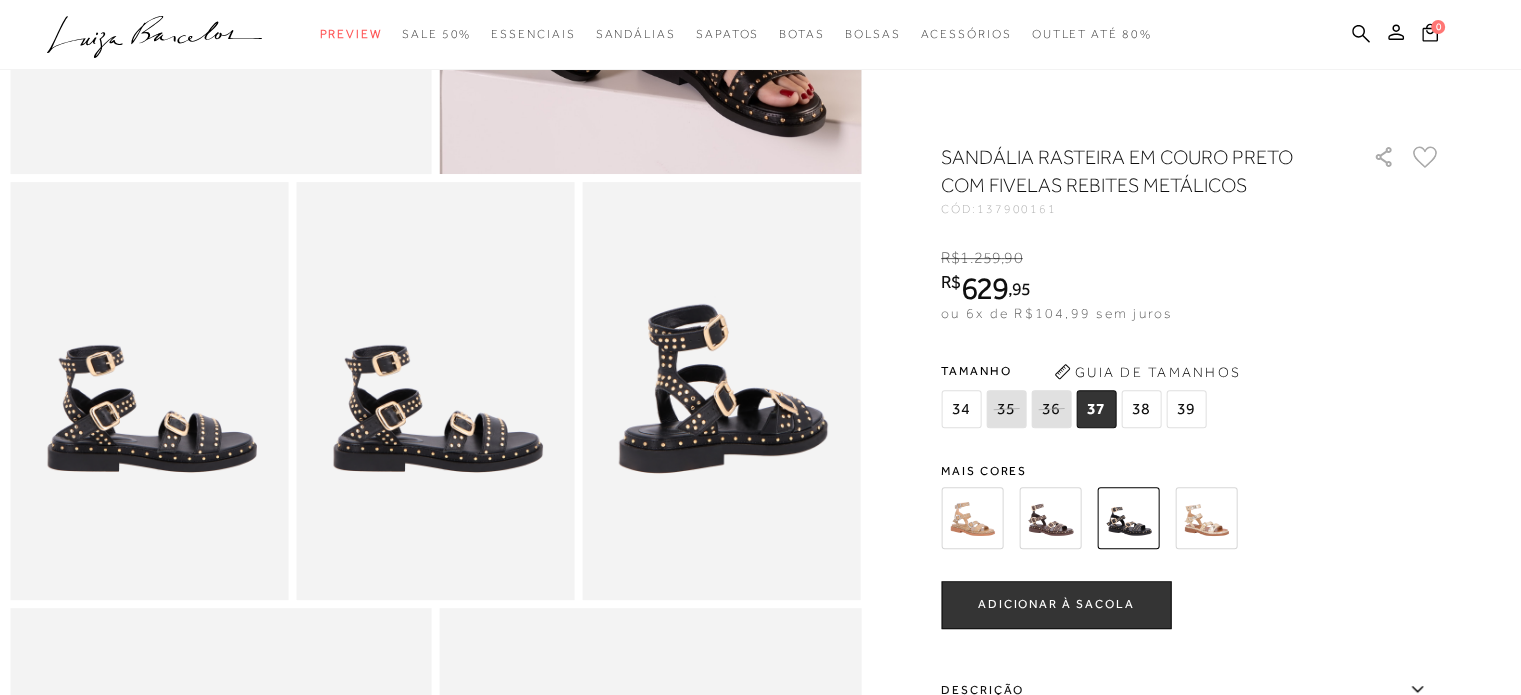 scroll, scrollTop: 300, scrollLeft: 0, axis: vertical 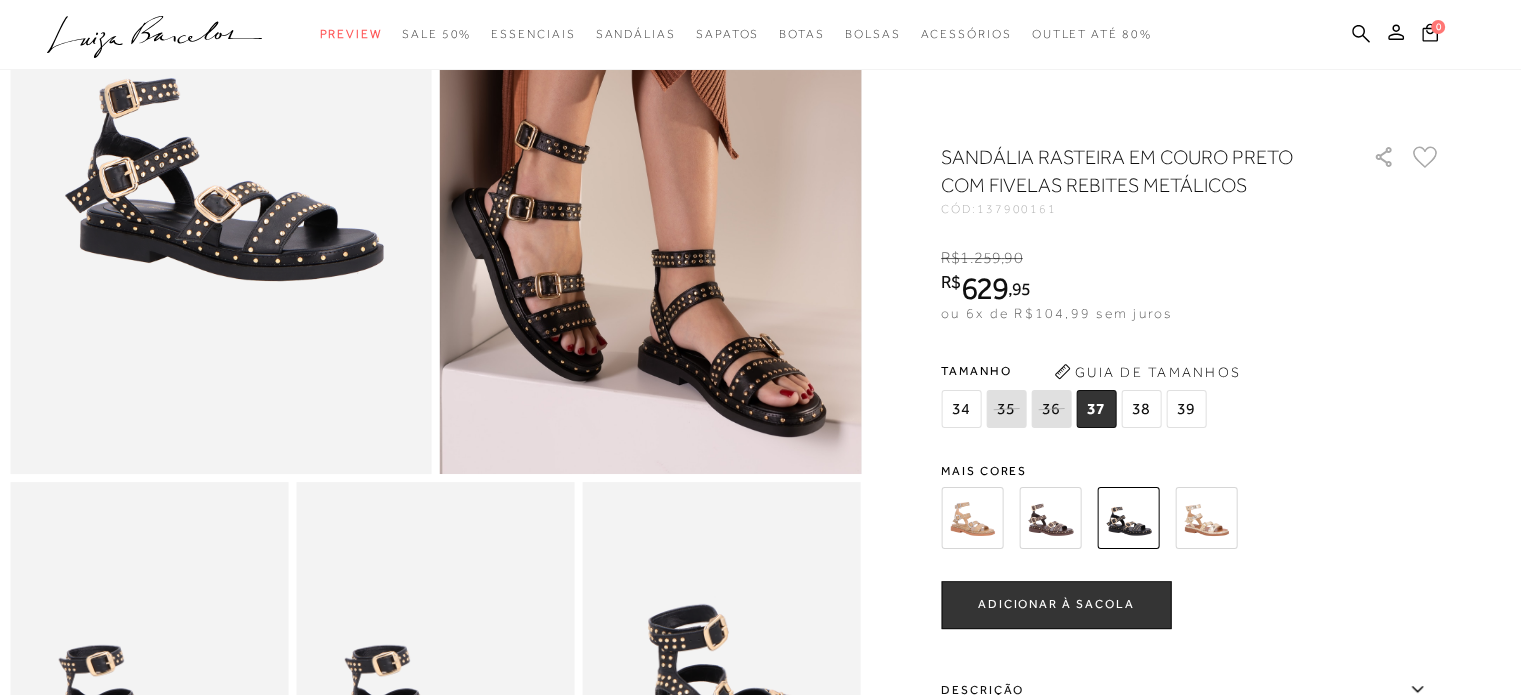 click on "Guia de Tamanhos" at bounding box center (1147, 372) 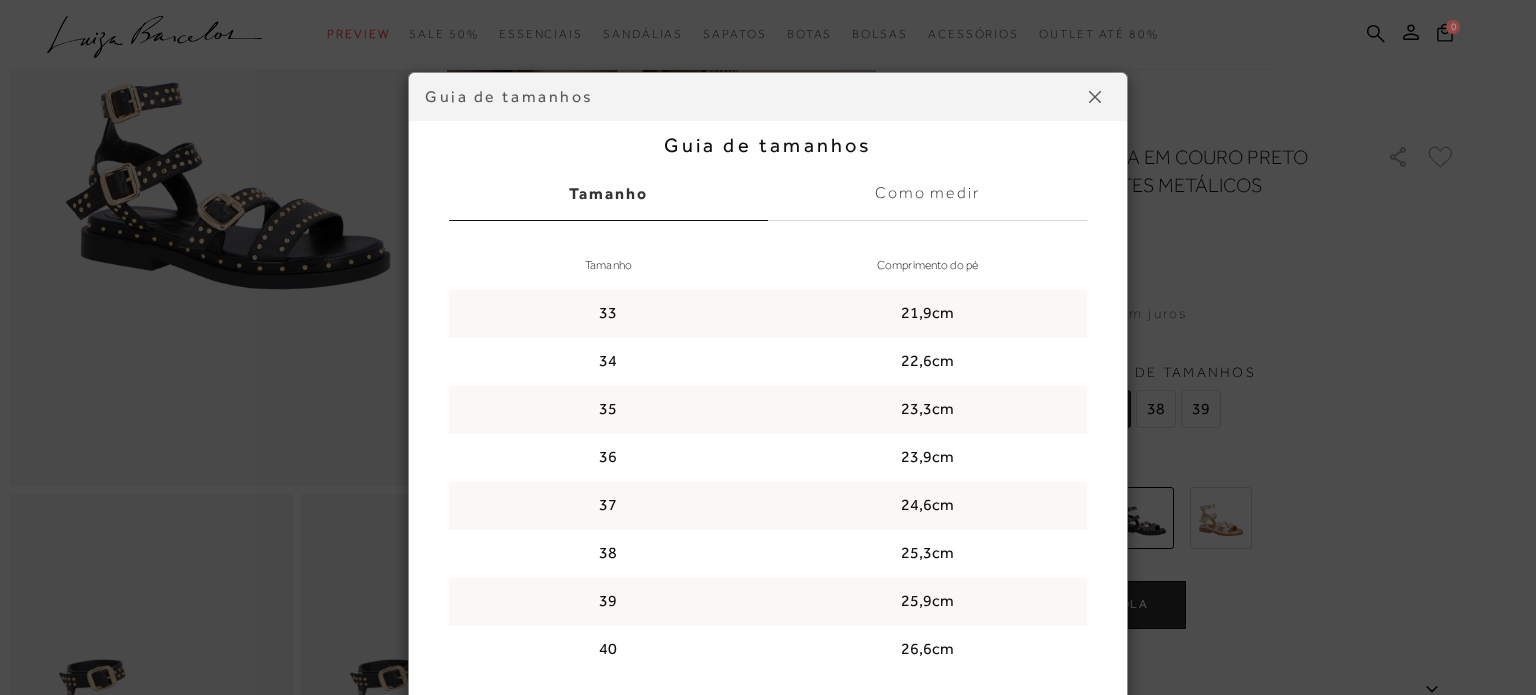 click on "Guia de tamanhos
Guia de tamanhos
Tamanho
Como medir
Tamanho
Comprimento do pé
33
21,9cm
34
22,6cm
35
23,3cm
36
23,9cm
37 24,6cm 38" at bounding box center (768, 347) 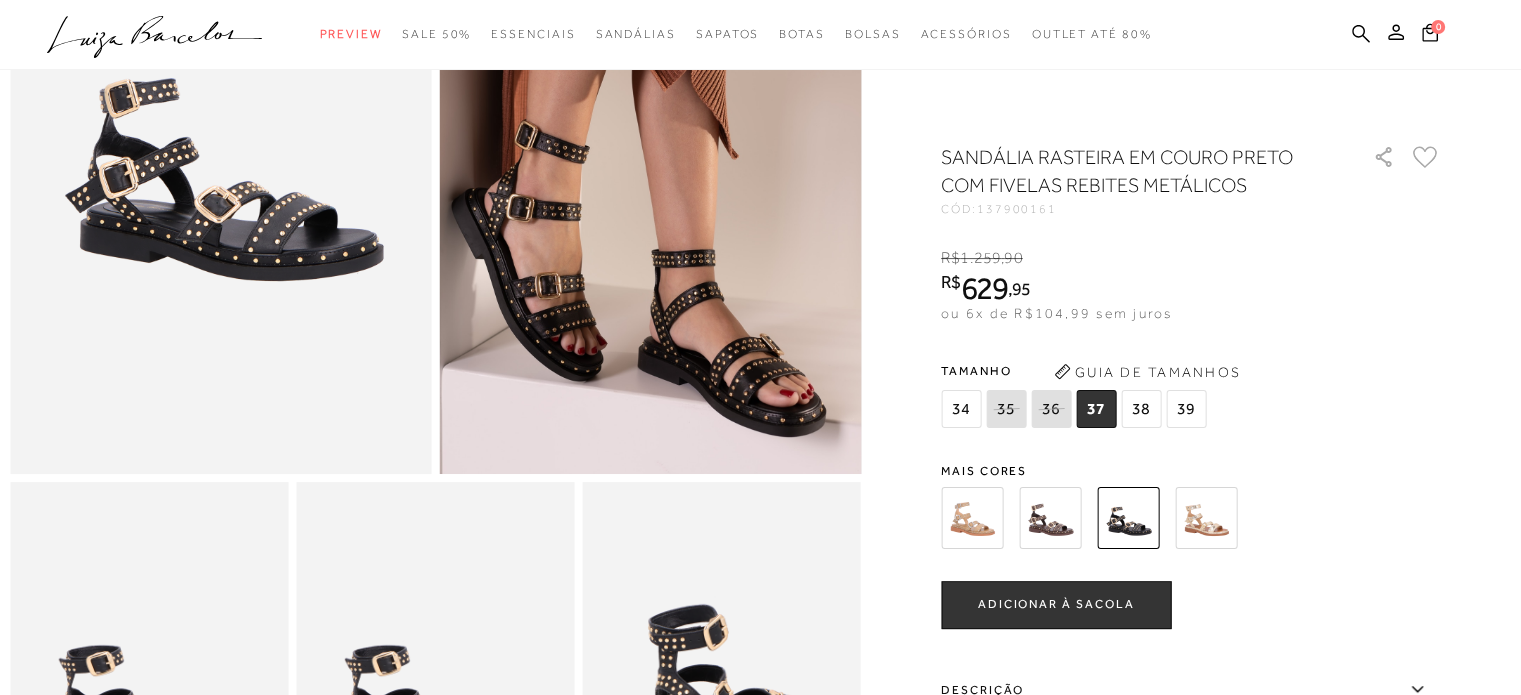 click 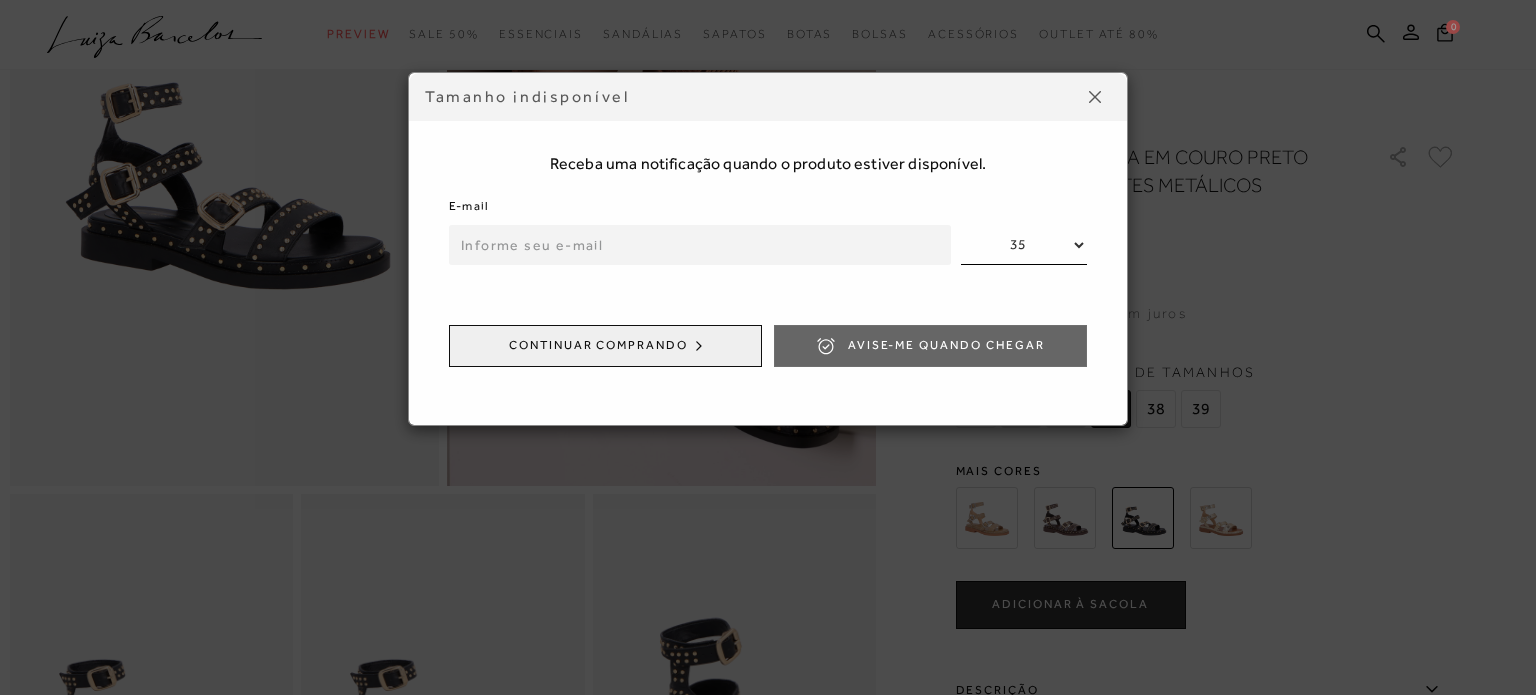 click at bounding box center (700, 245) 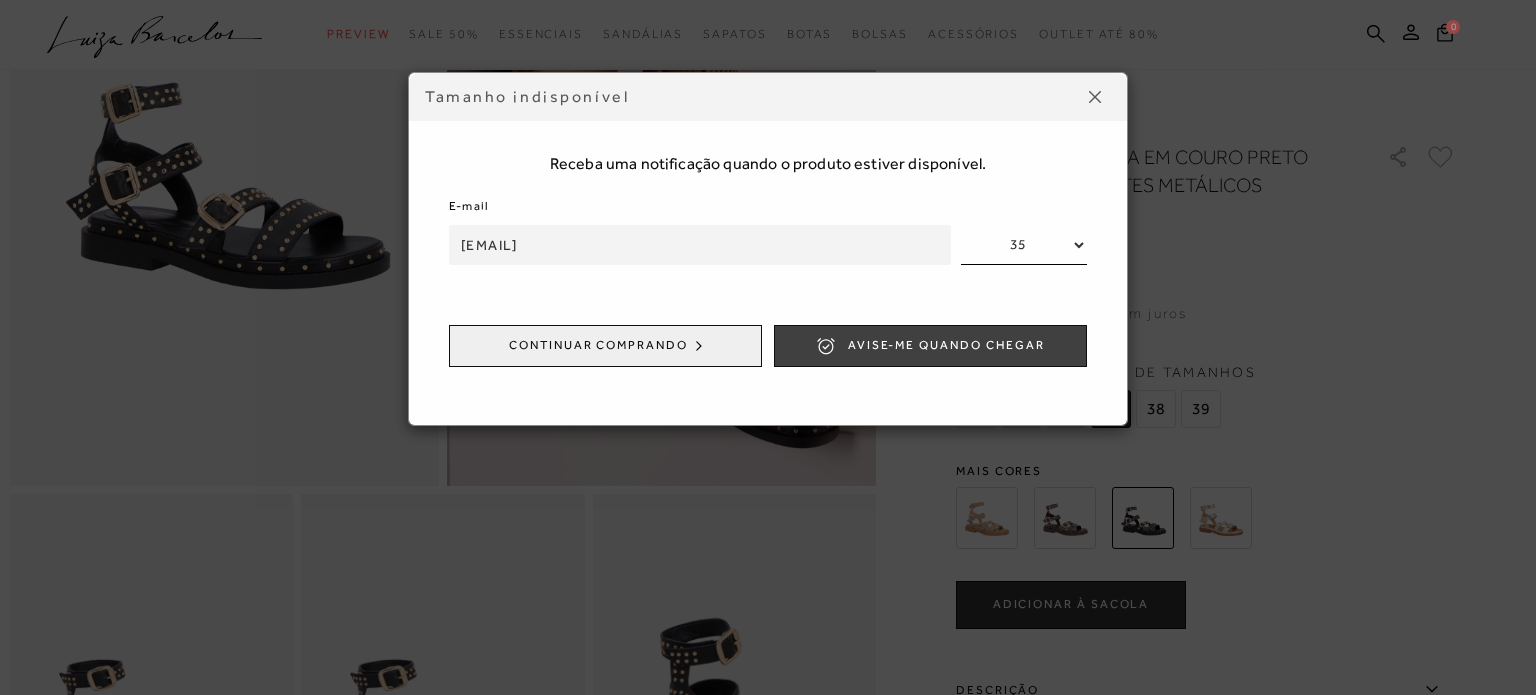 type on "silvinhads@hotmail.com" 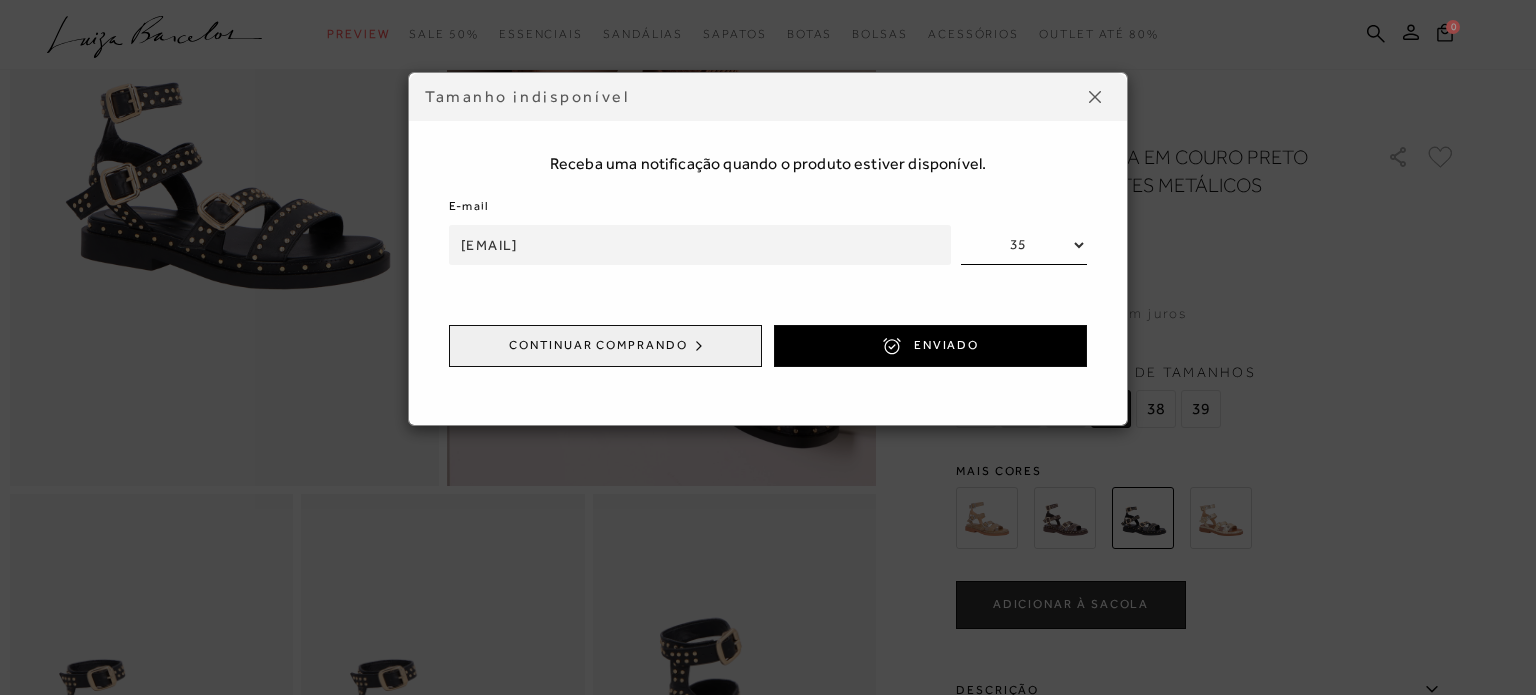 click on "35 36" at bounding box center [1024, 245] 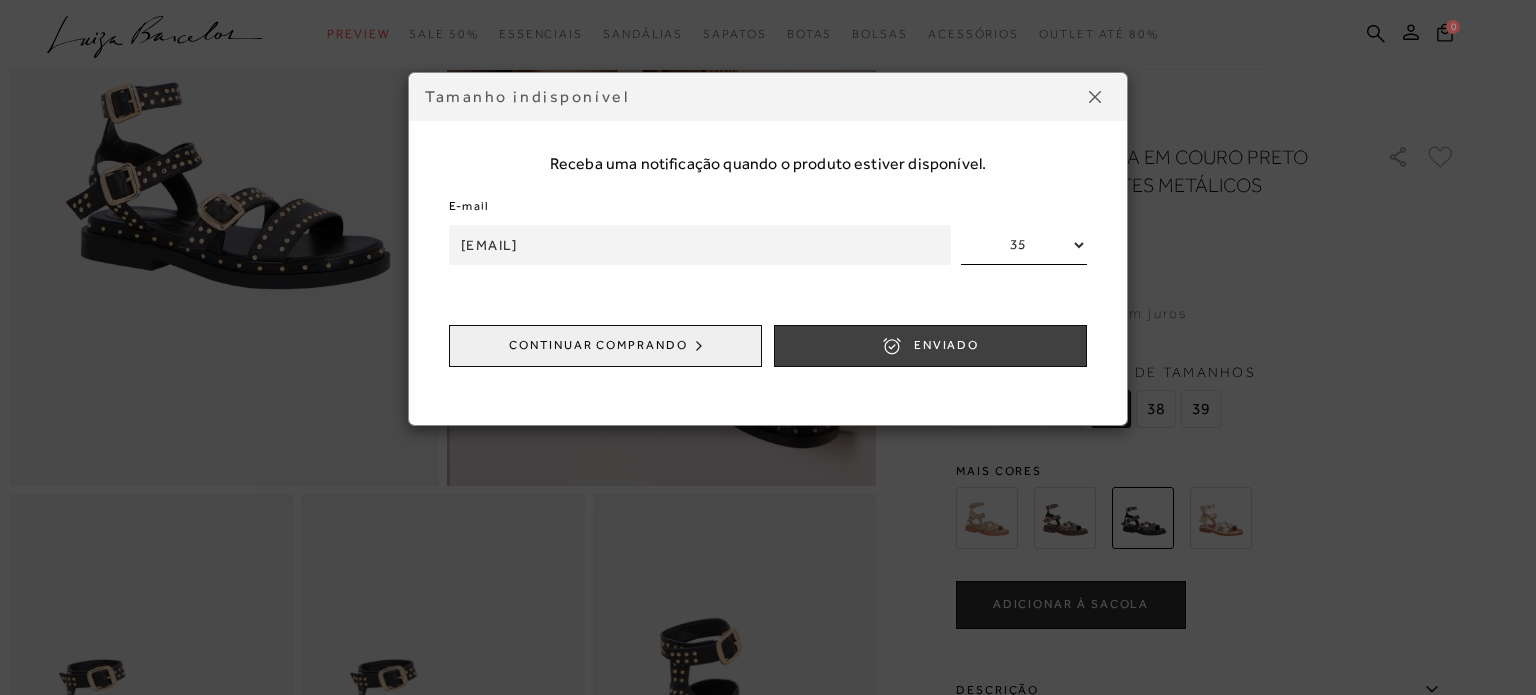 click on "ENVIADO" at bounding box center (930, 346) 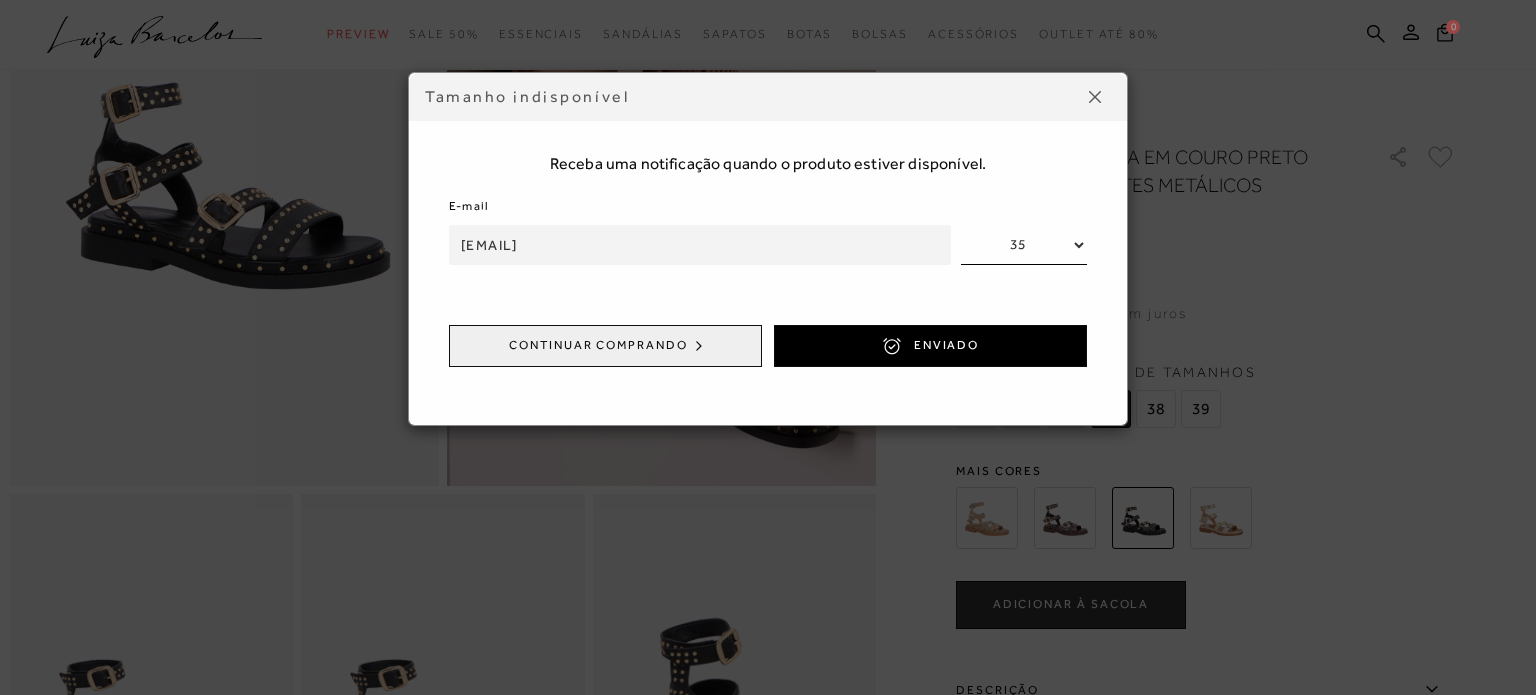 drag, startPoint x: 734, startPoint y: 275, endPoint x: 734, endPoint y: 255, distance: 20 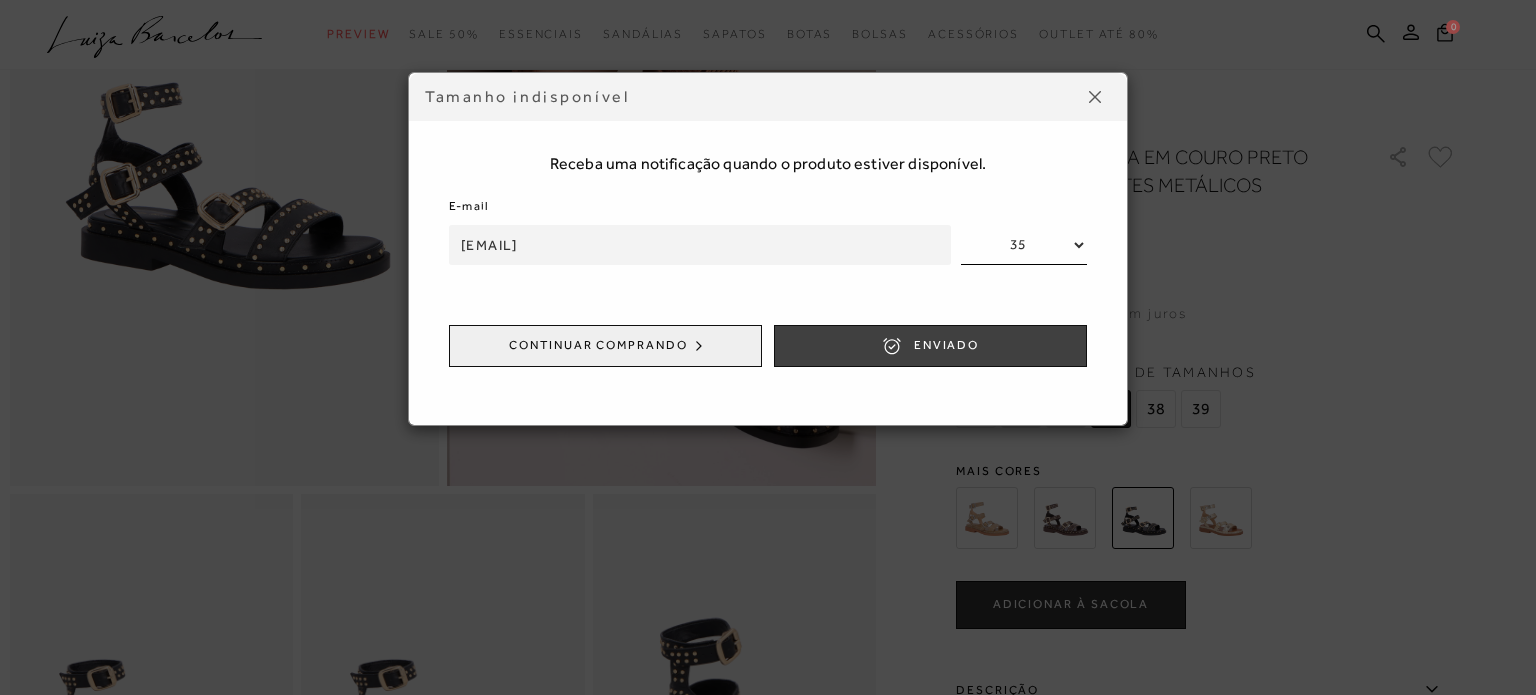 click on "ENVIADO" at bounding box center [930, 346] 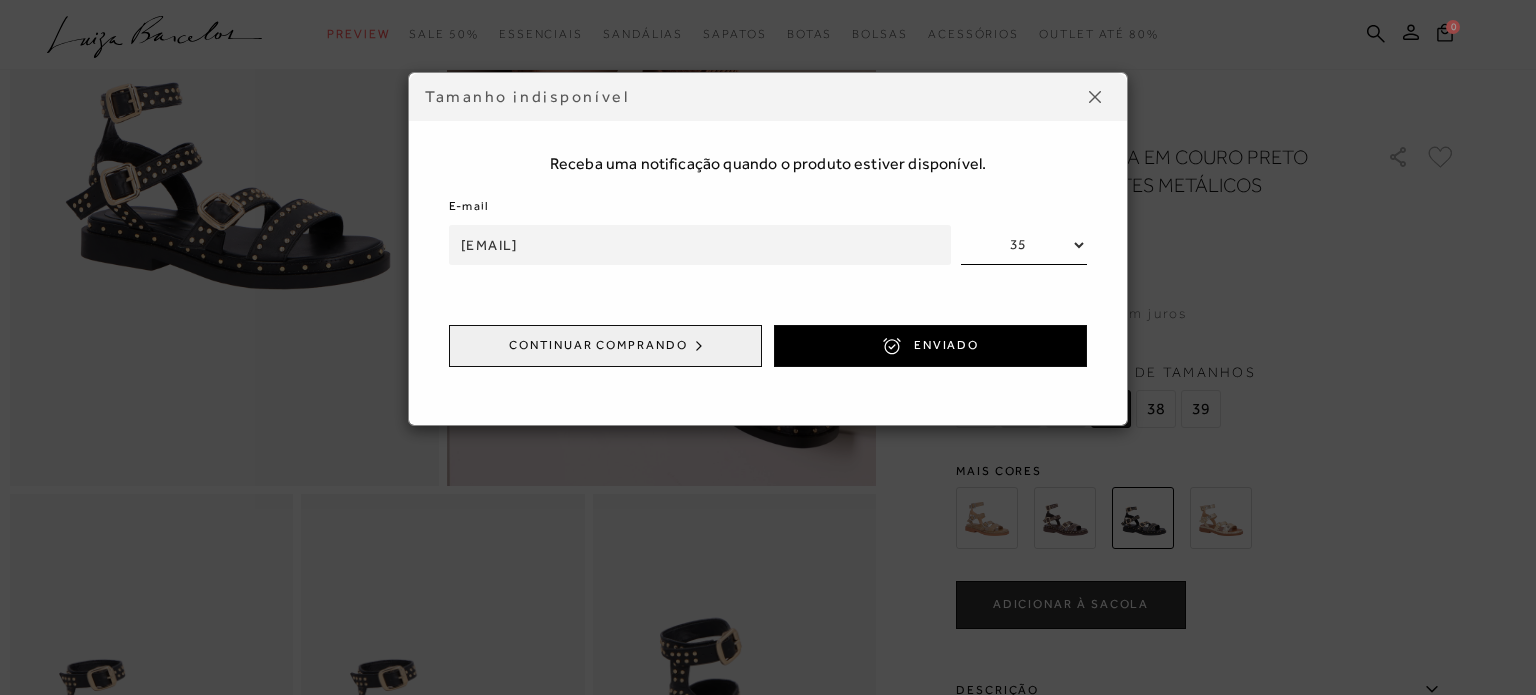 click at bounding box center (1095, 97) 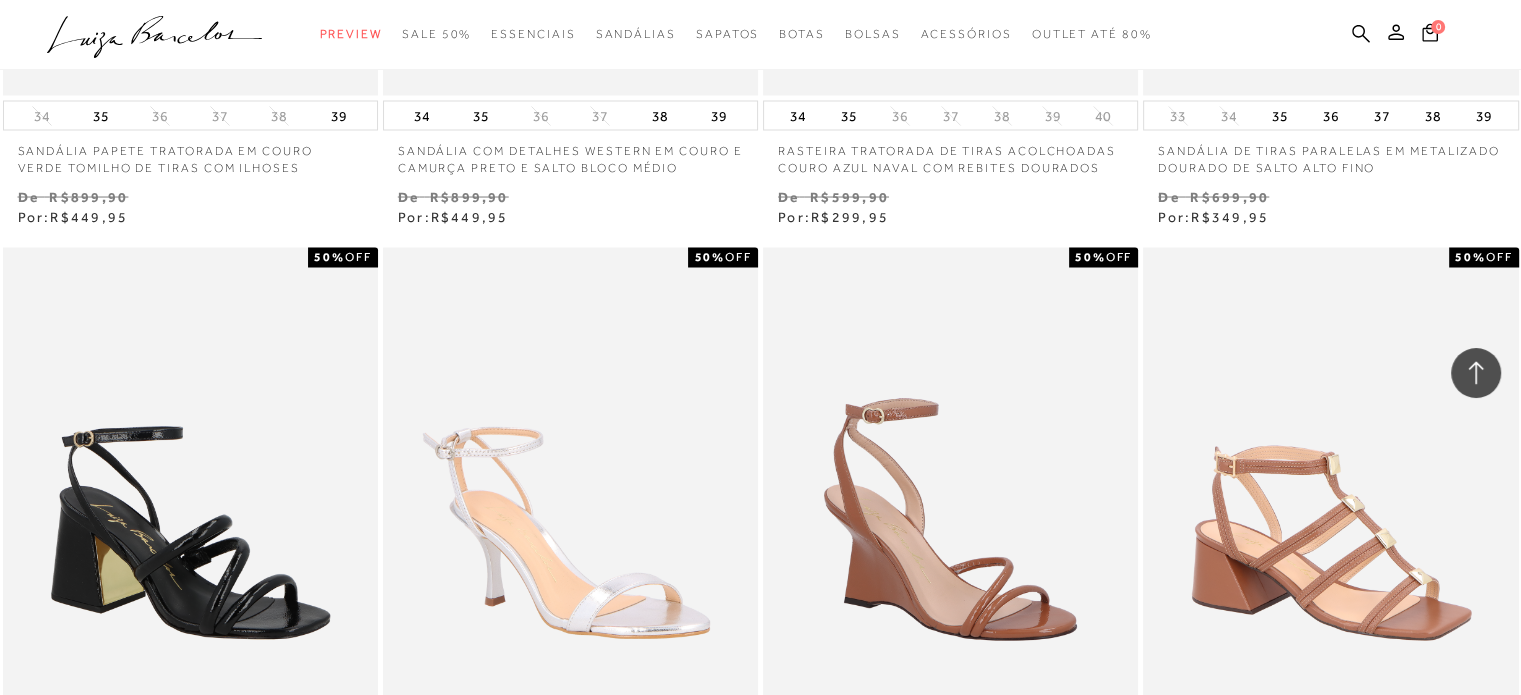 scroll, scrollTop: 34168, scrollLeft: 0, axis: vertical 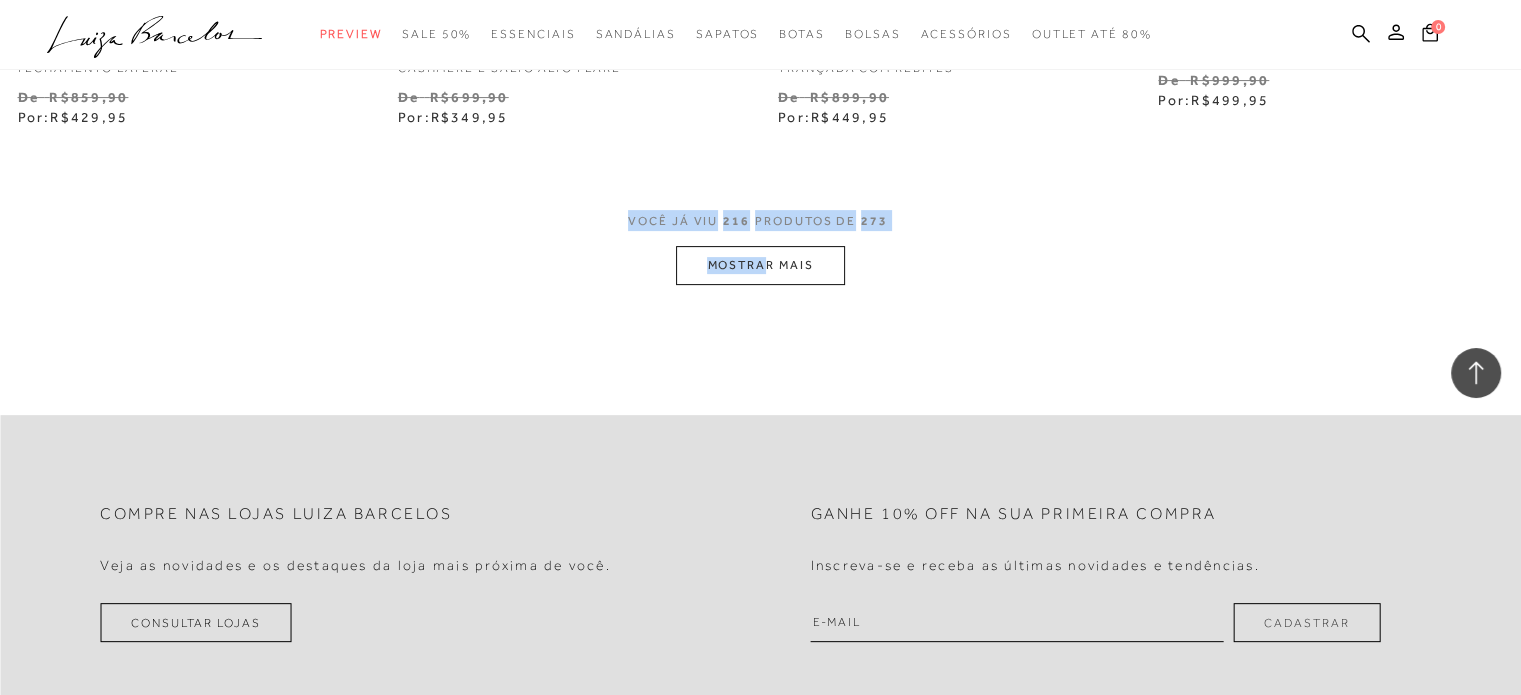 click on "MOSTRAR MAIS" at bounding box center (760, 265) 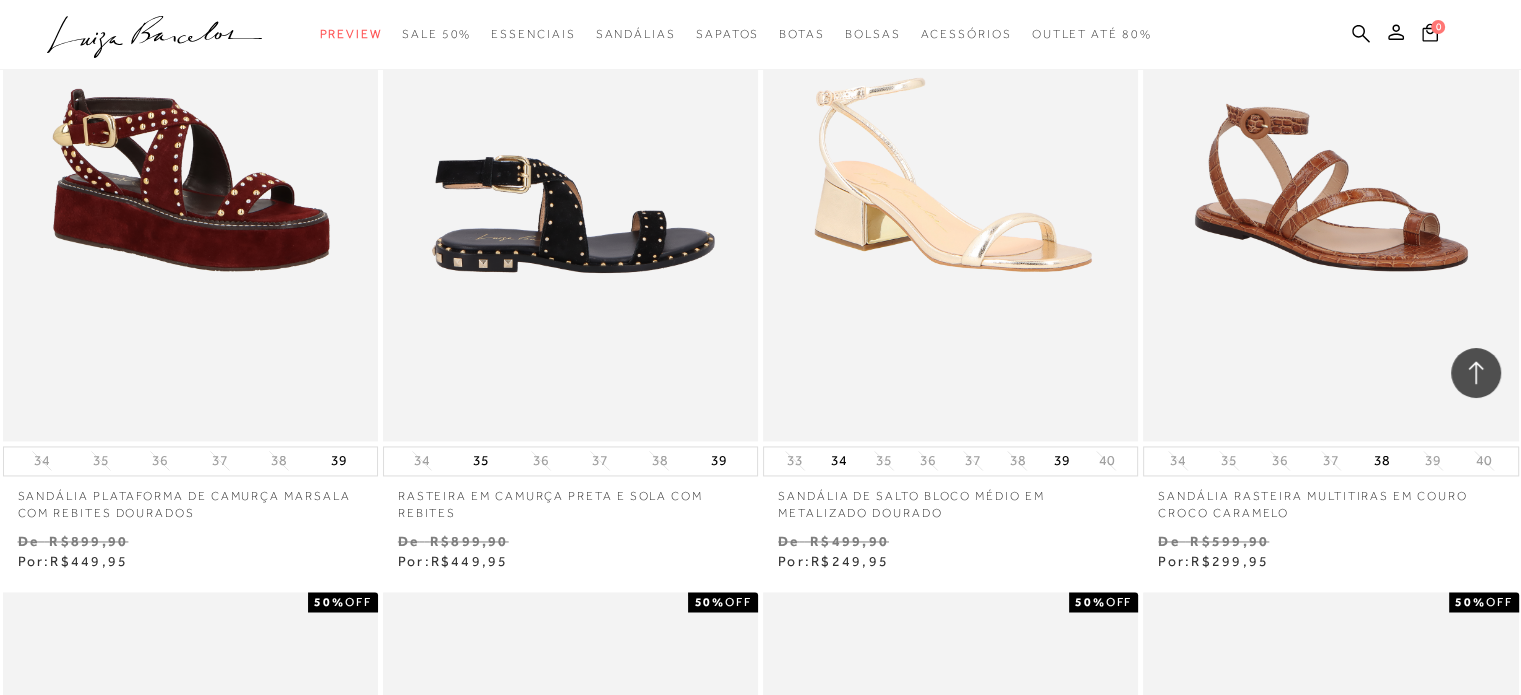 scroll, scrollTop: 40868, scrollLeft: 0, axis: vertical 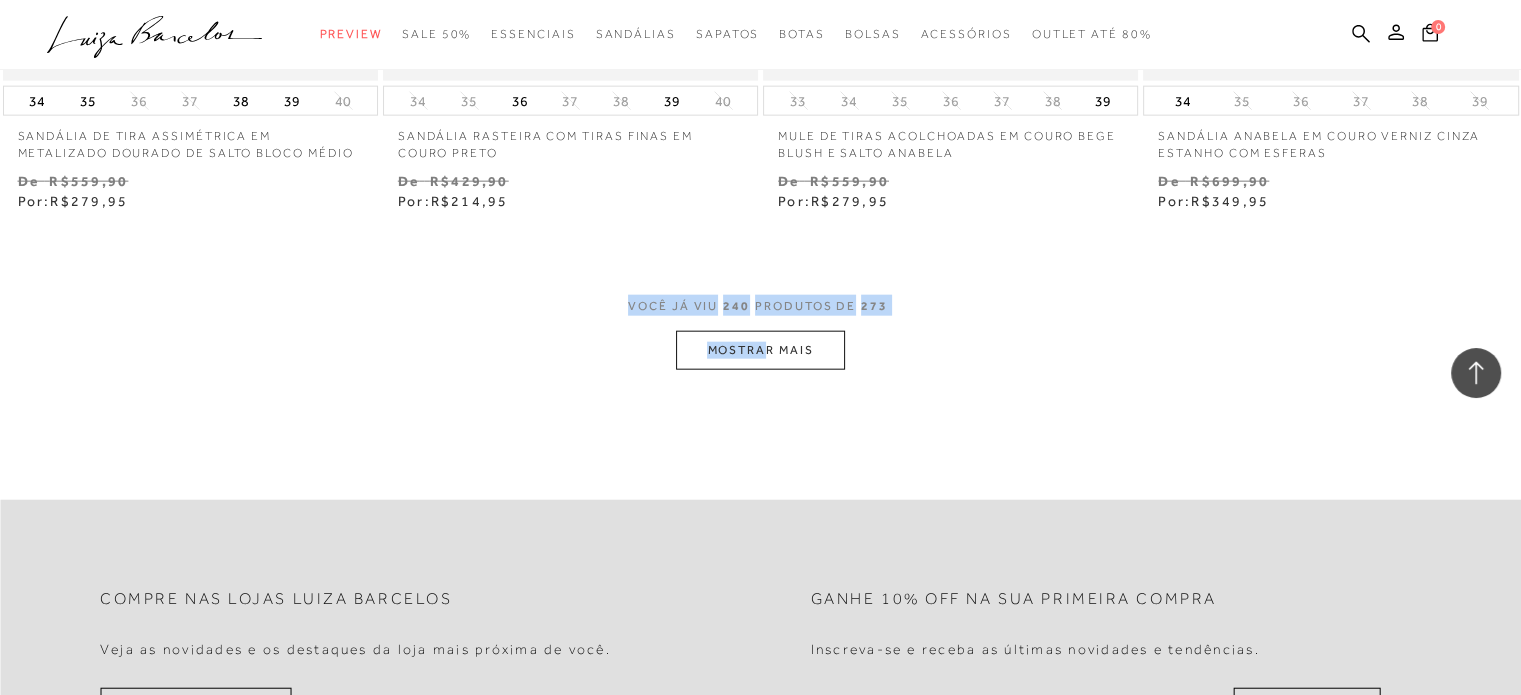 click on "MOSTRAR MAIS" at bounding box center [760, 350] 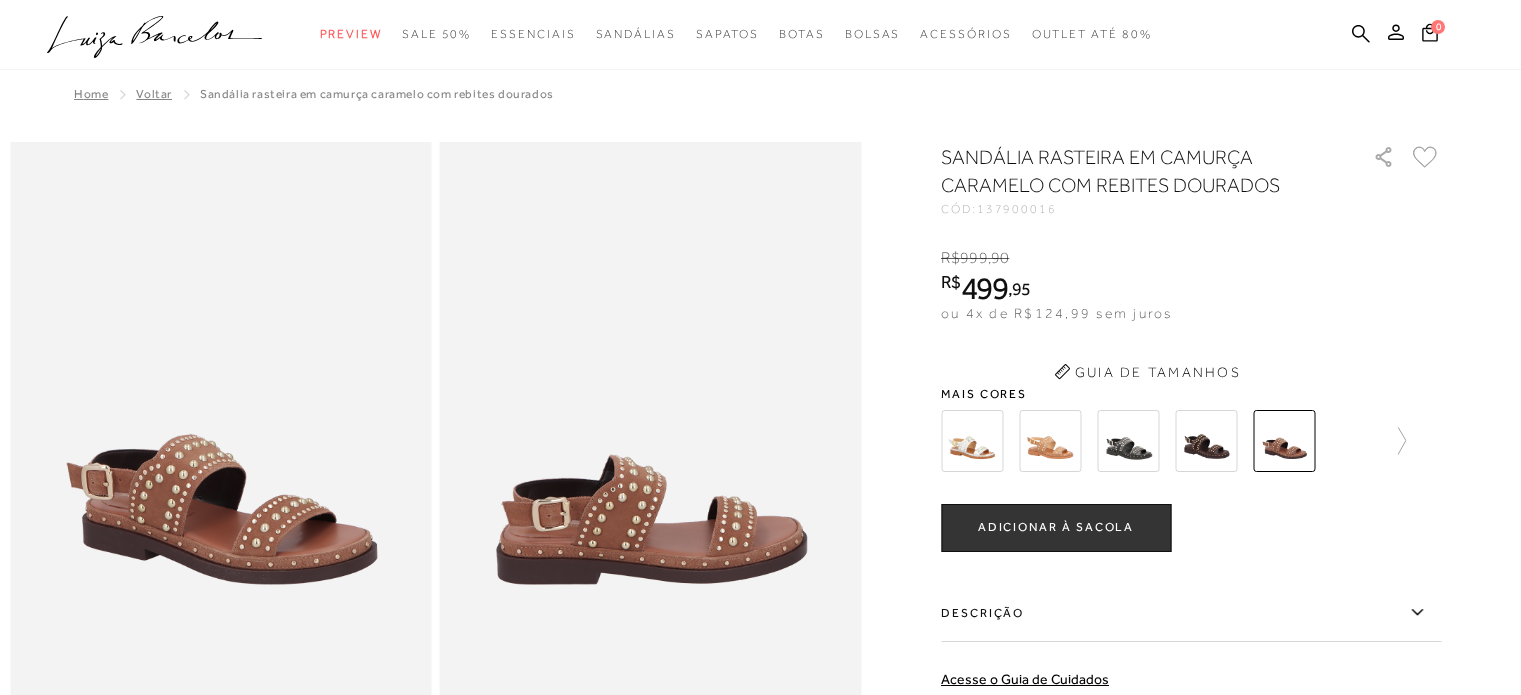 scroll, scrollTop: 500, scrollLeft: 0, axis: vertical 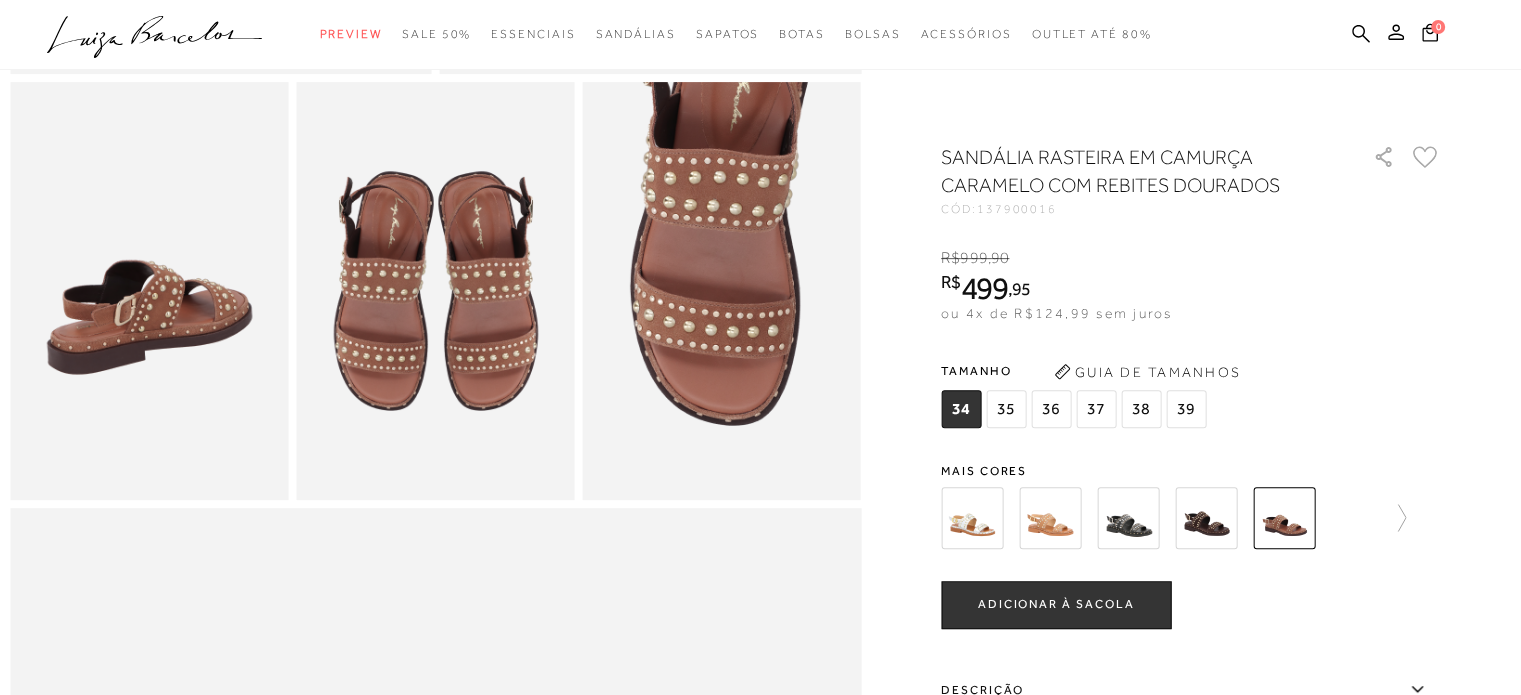 click at bounding box center [1206, 518] 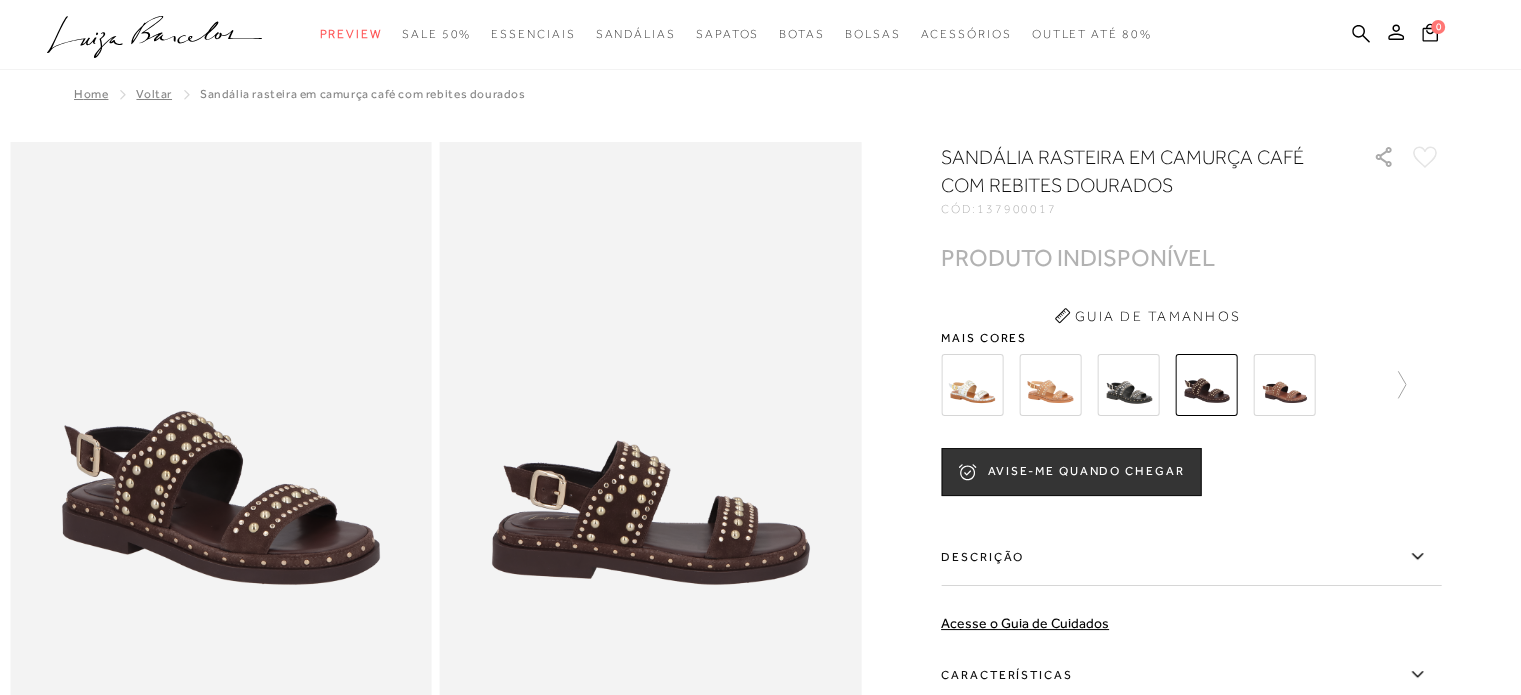 scroll, scrollTop: 0, scrollLeft: 0, axis: both 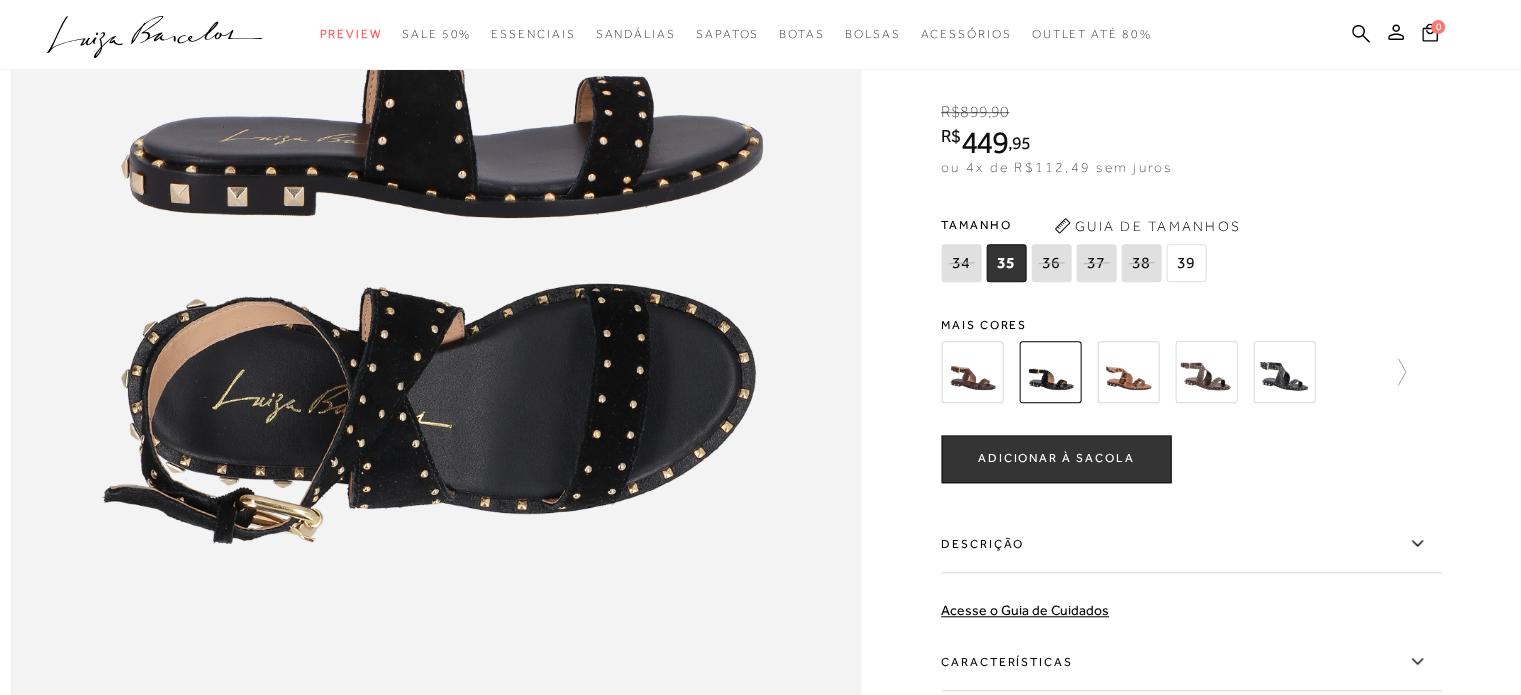 click on "Guia de Tamanhos" at bounding box center [1147, 226] 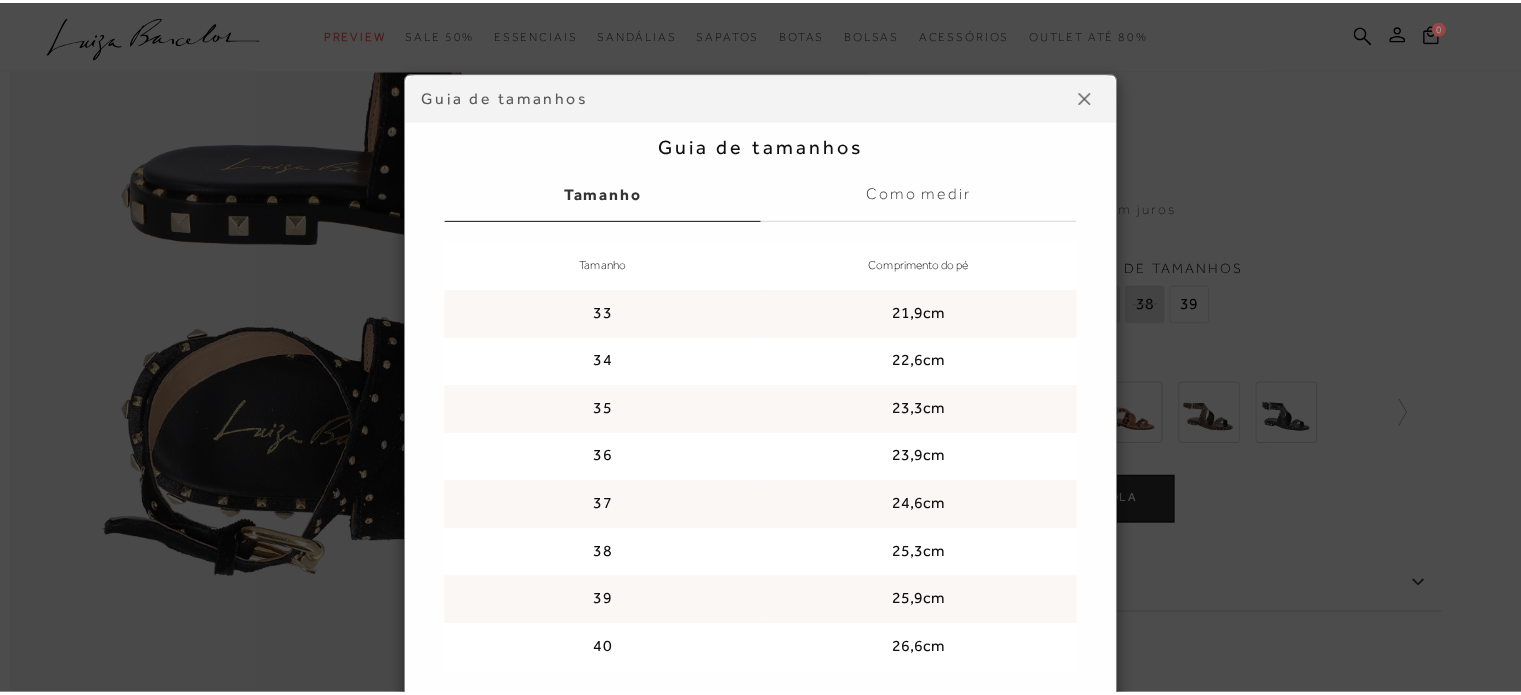 scroll, scrollTop: 0, scrollLeft: 0, axis: both 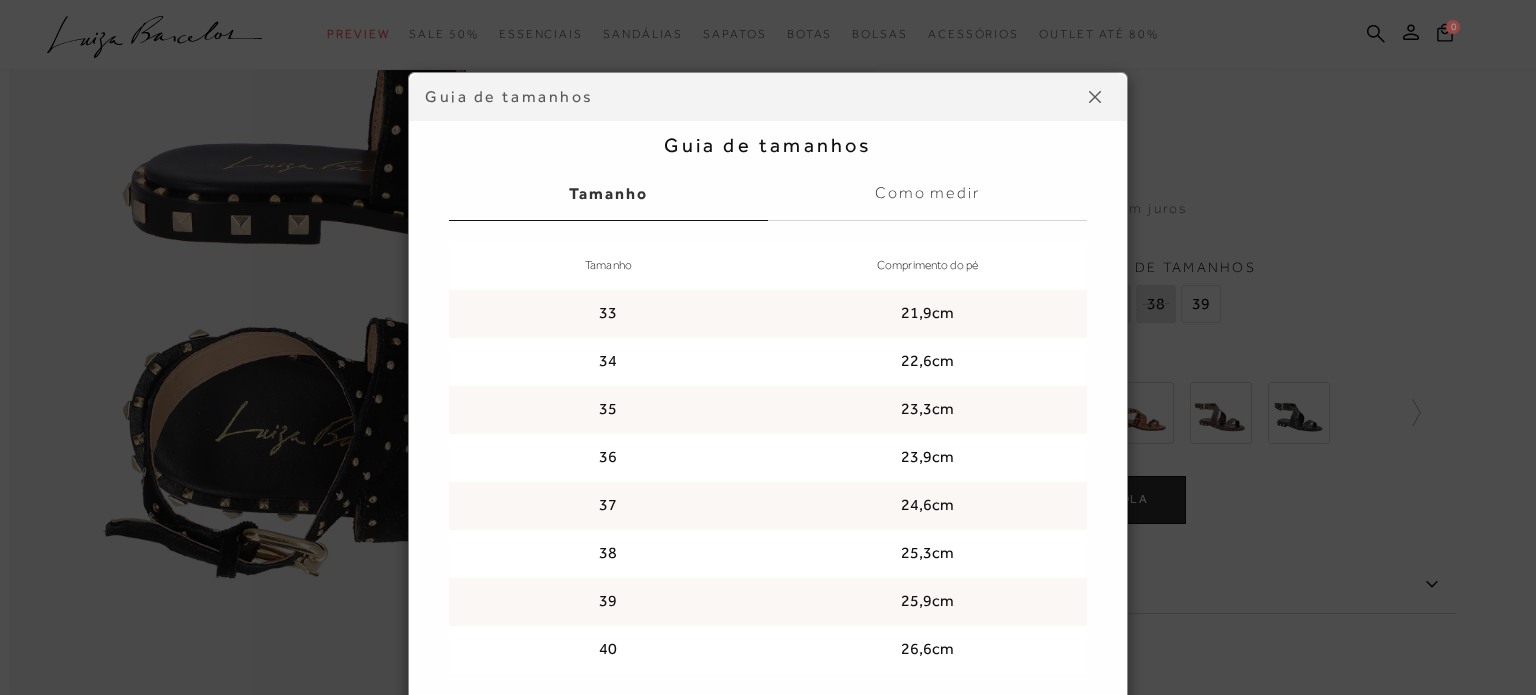 click at bounding box center [1095, 97] 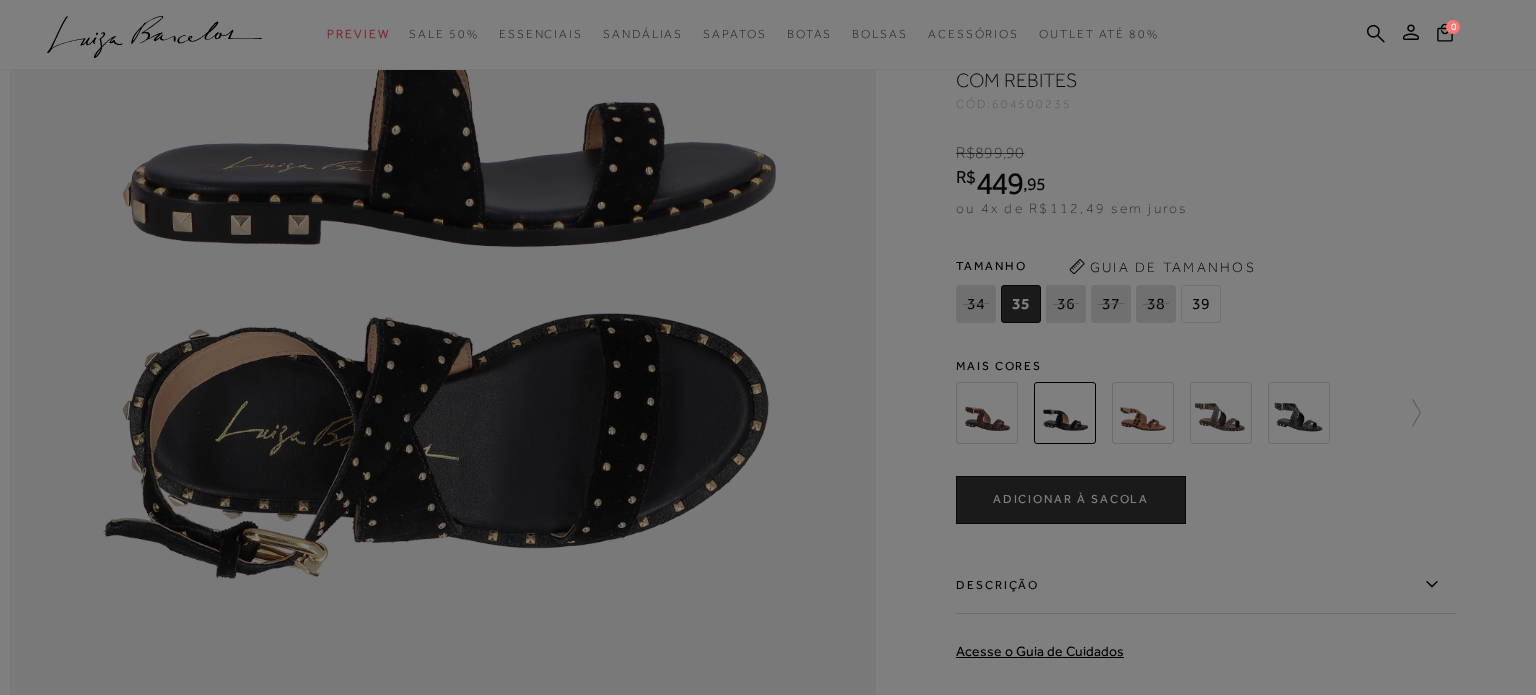 click on "Guia de tamanhos
Guia de tamanhos
Tamanho
Como medir
Tamanho
Comprimento do pé
33
[NUMBER]cm
34
[NUMBER]cm
35
[NUMBER]cm
36
[NUMBER]cm
37" at bounding box center (768, 232) 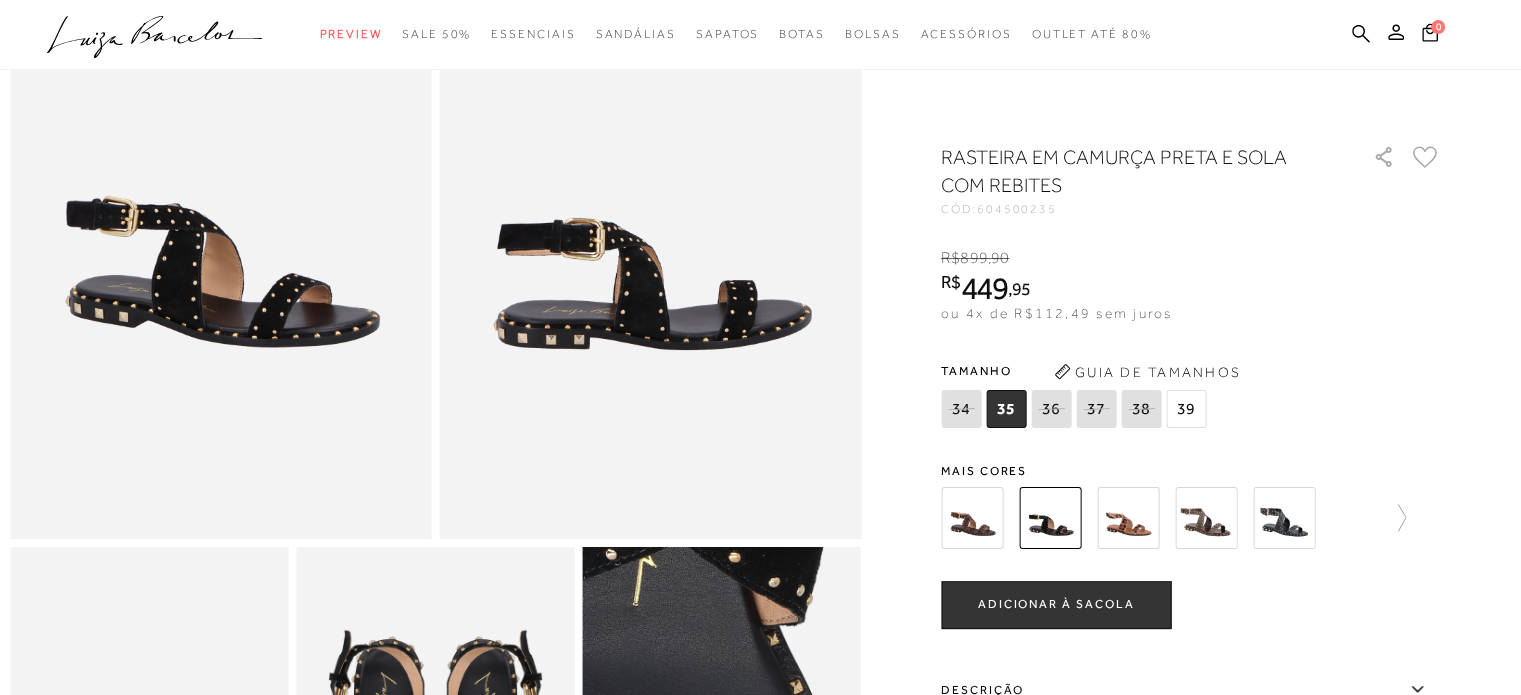 scroll, scrollTop: 200, scrollLeft: 0, axis: vertical 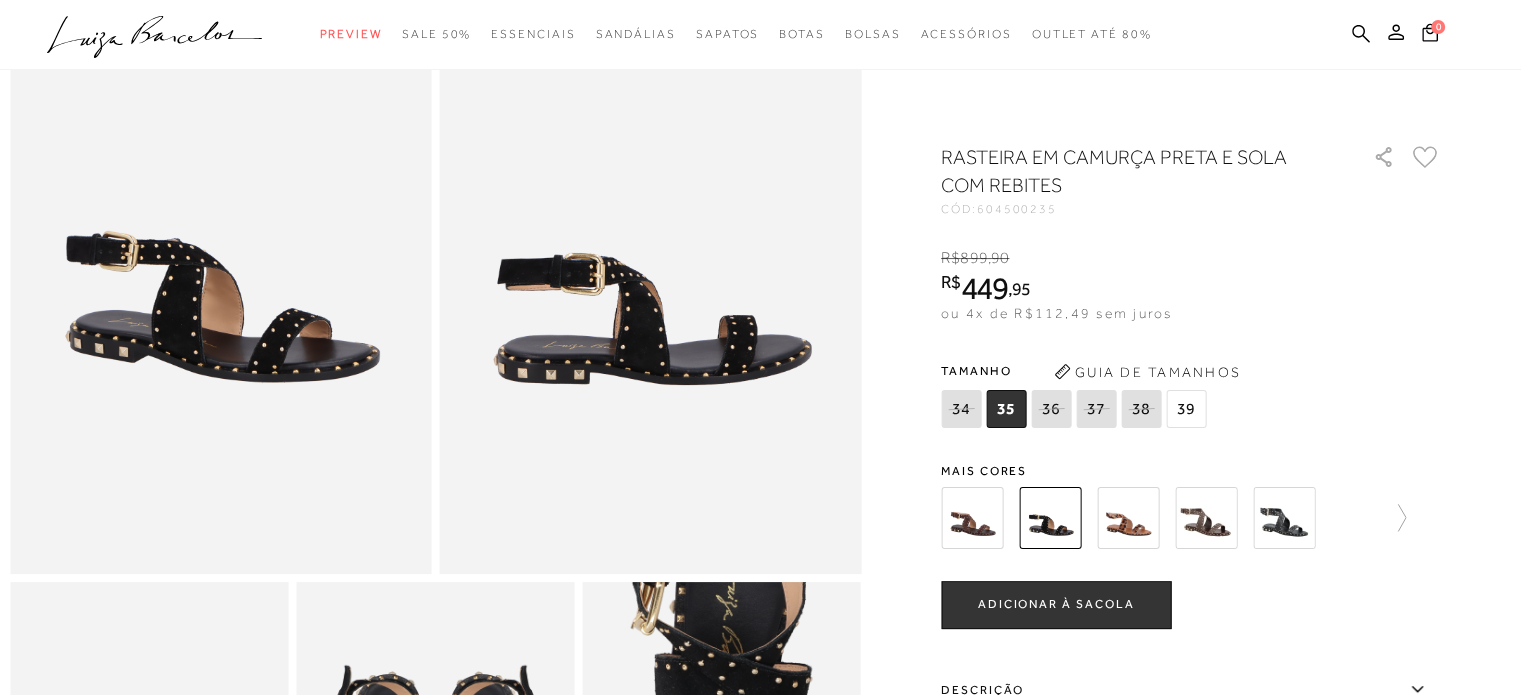 click at bounding box center (1191, 518) 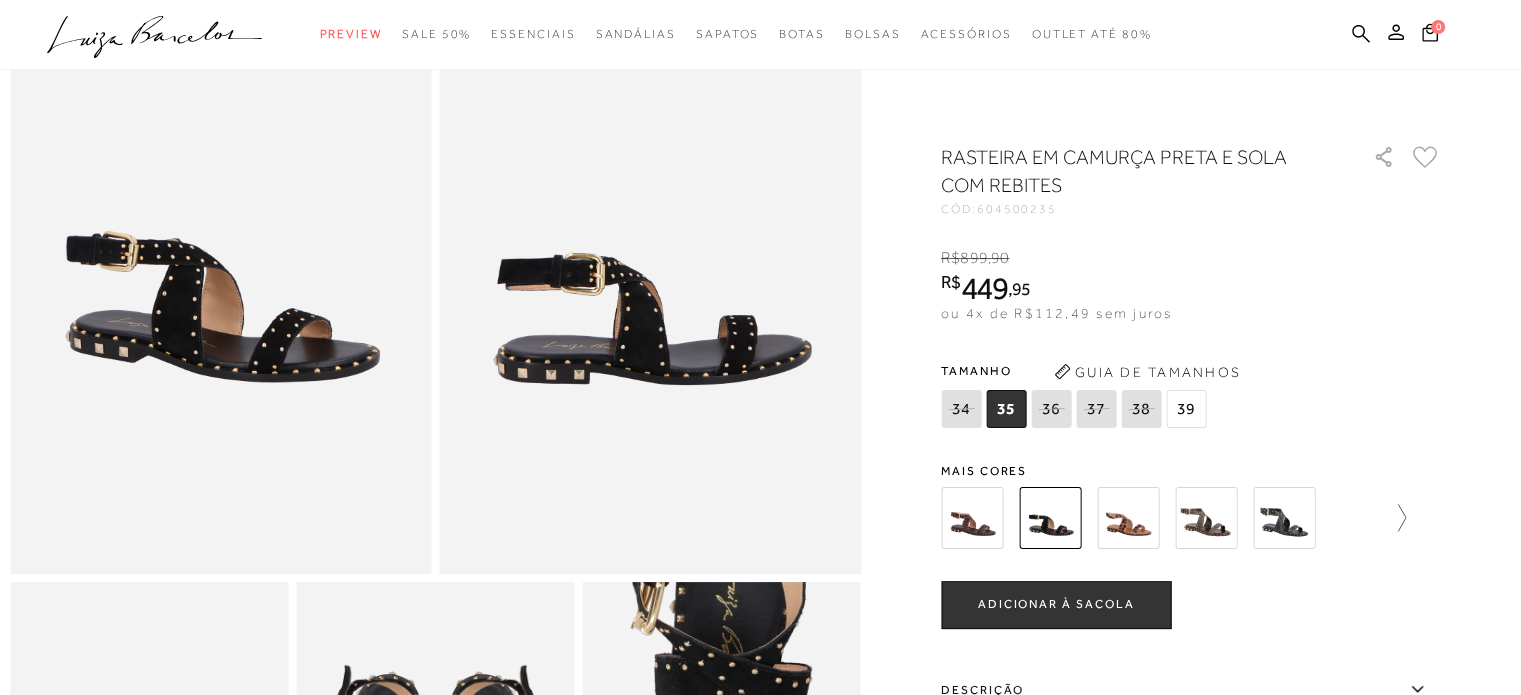 click 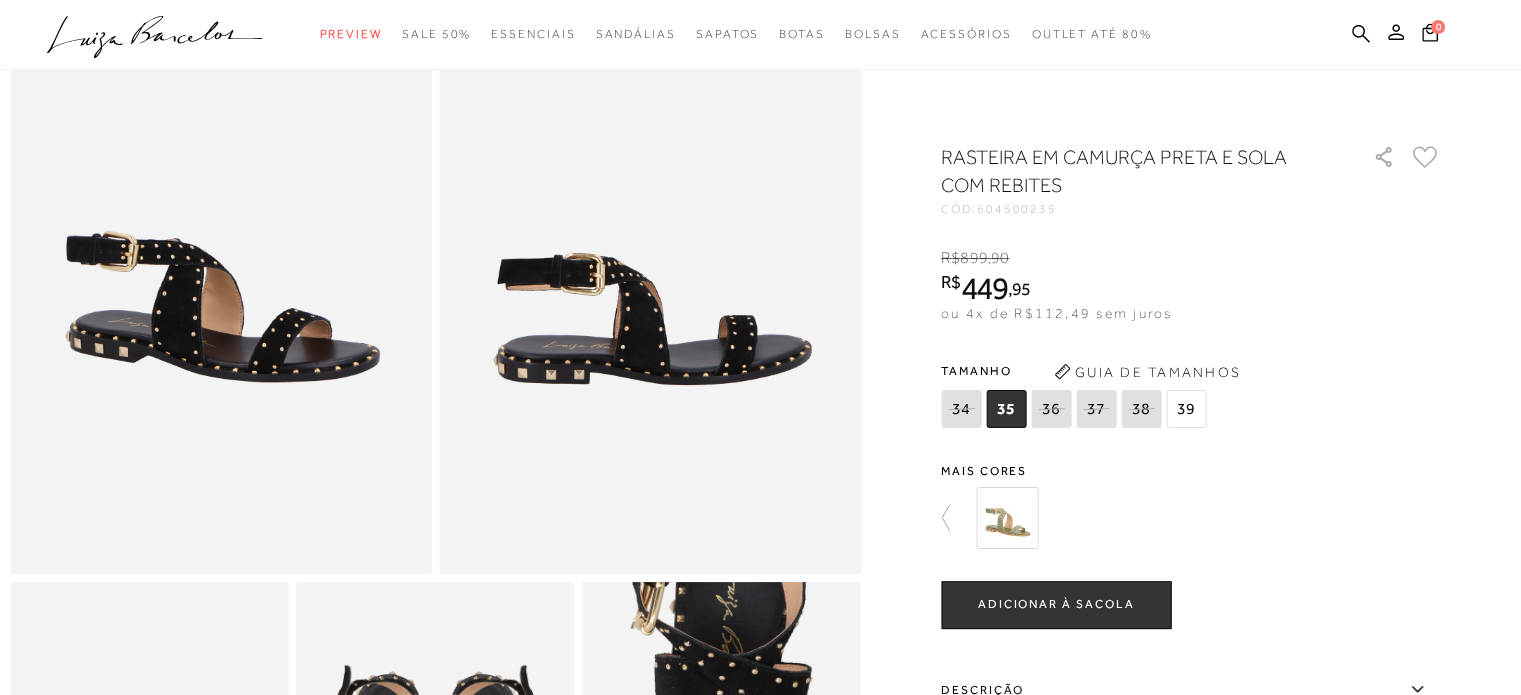 click at bounding box center (1007, 518) 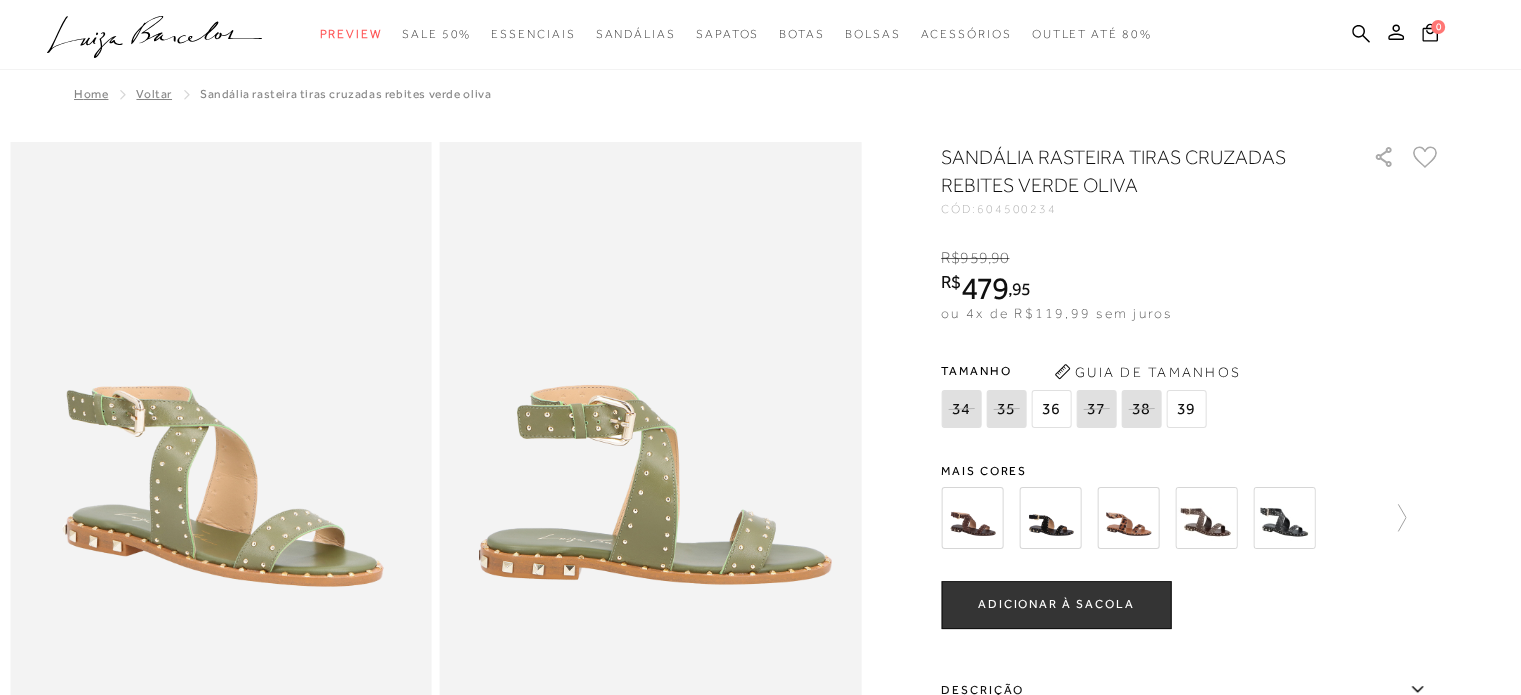 scroll, scrollTop: 0, scrollLeft: 0, axis: both 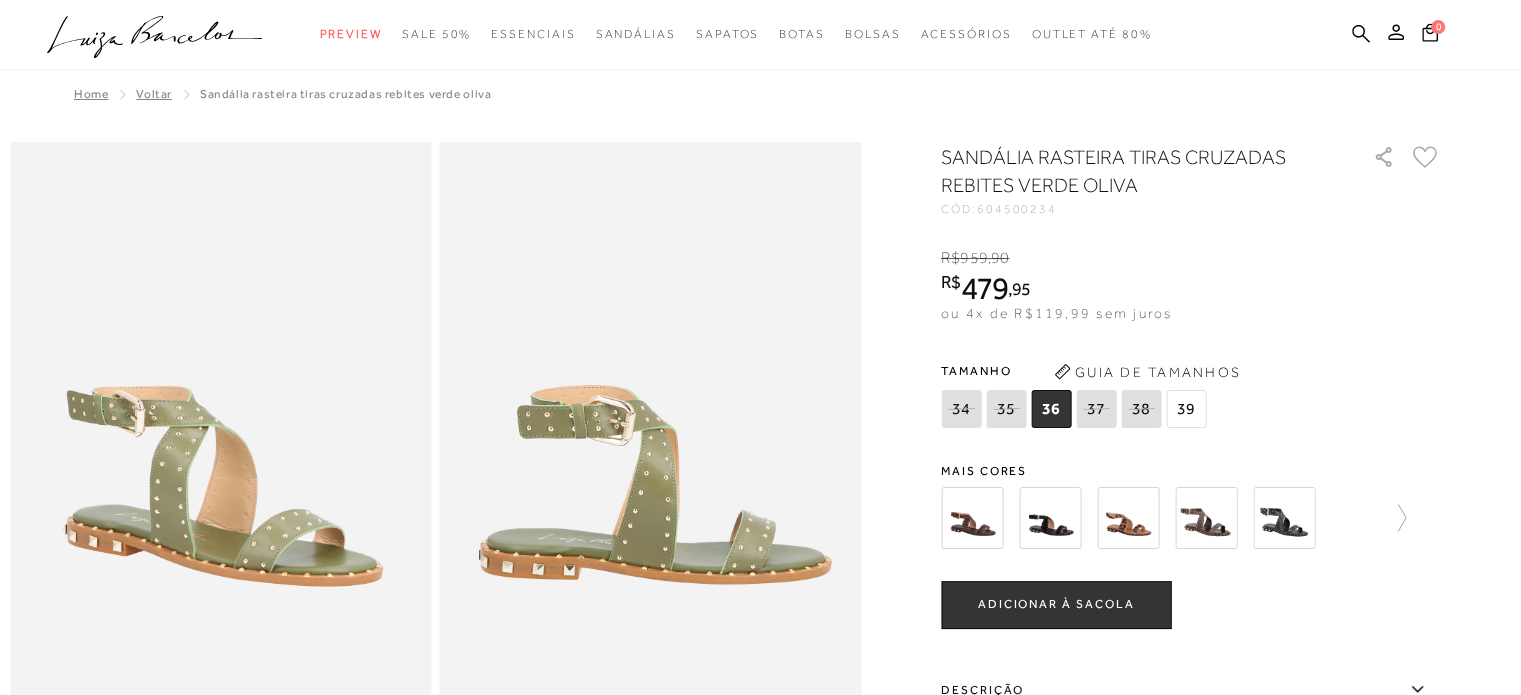 click at bounding box center [1284, 518] 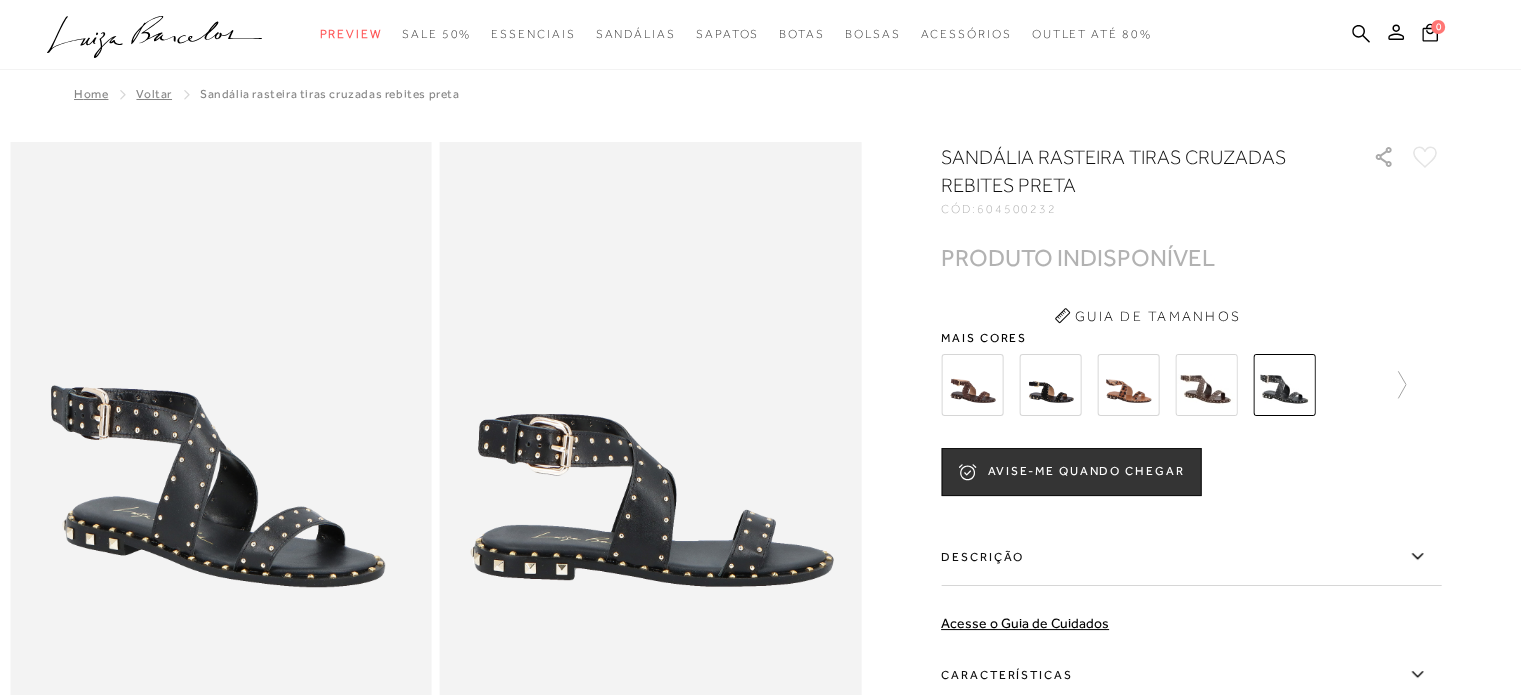 scroll, scrollTop: 0, scrollLeft: 0, axis: both 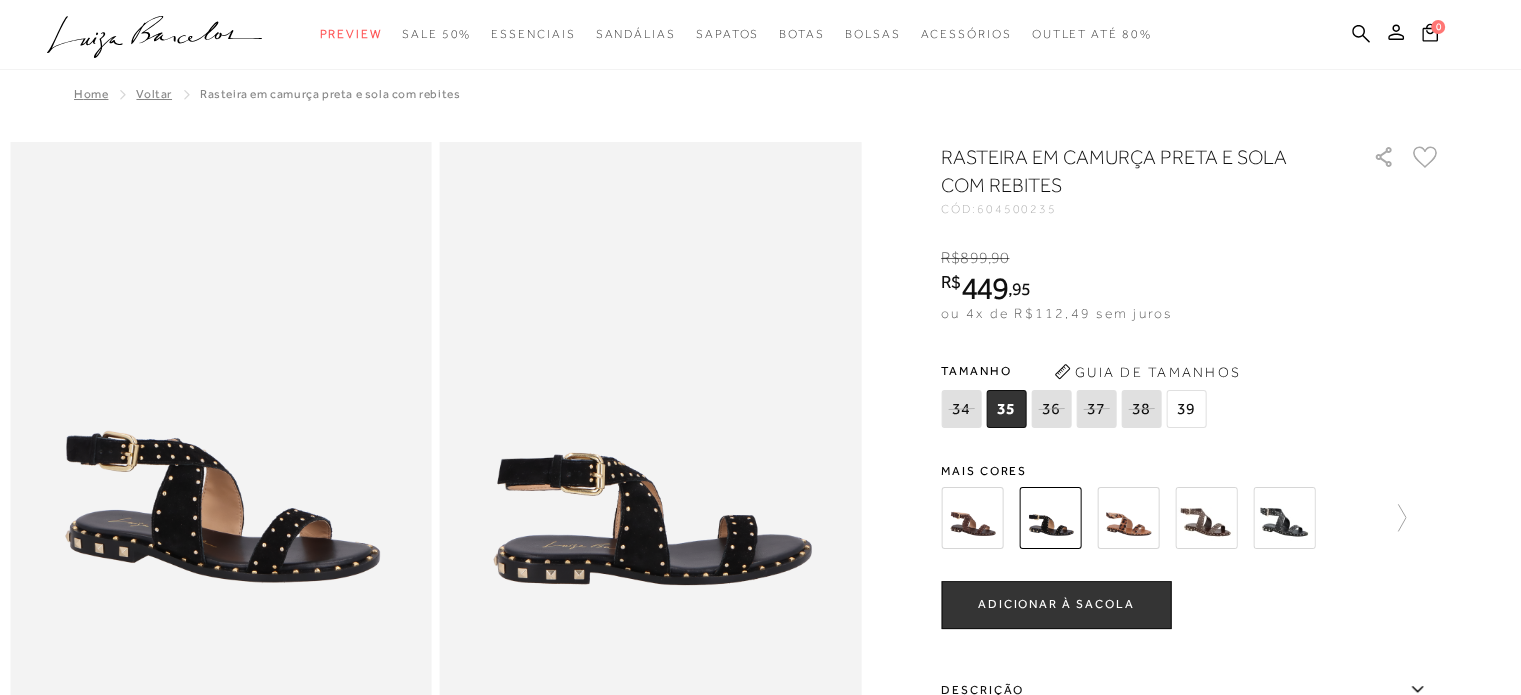 click at bounding box center (1284, 518) 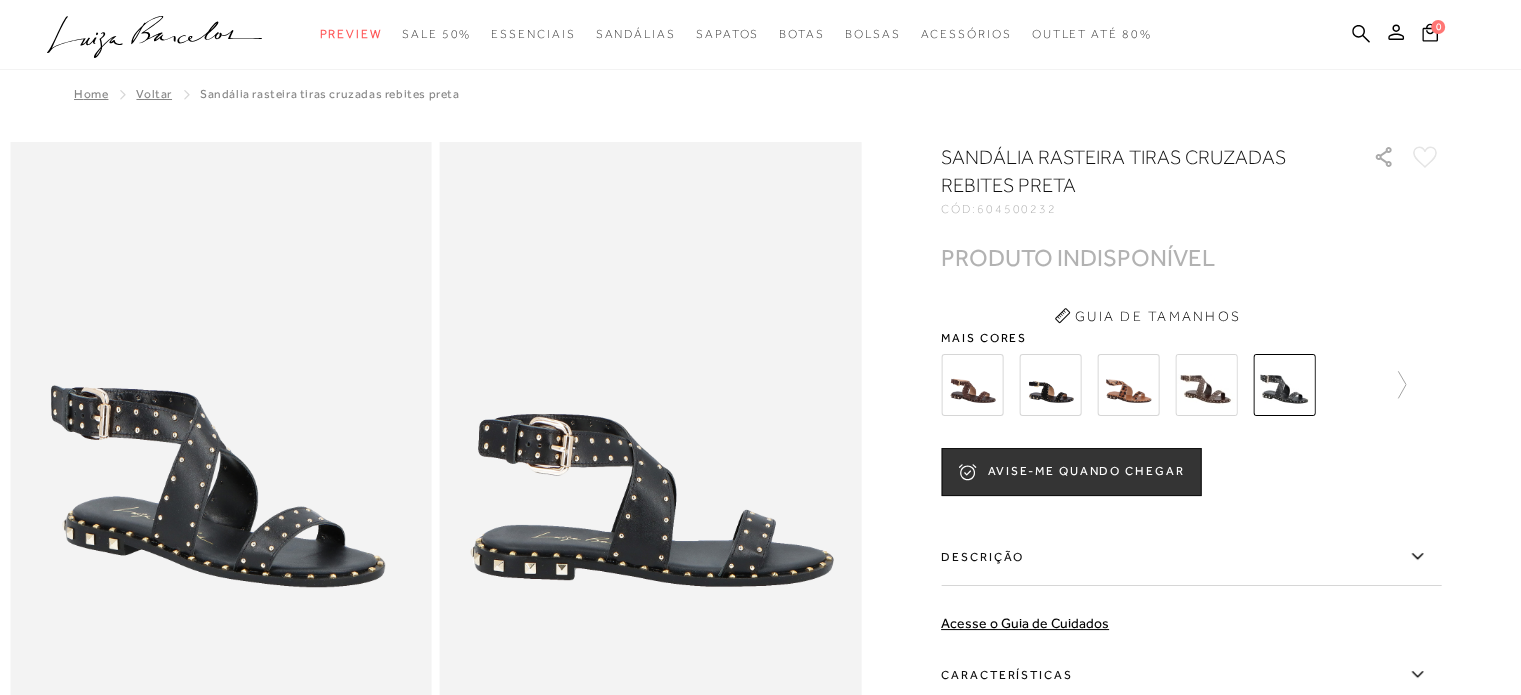 scroll, scrollTop: 0, scrollLeft: 0, axis: both 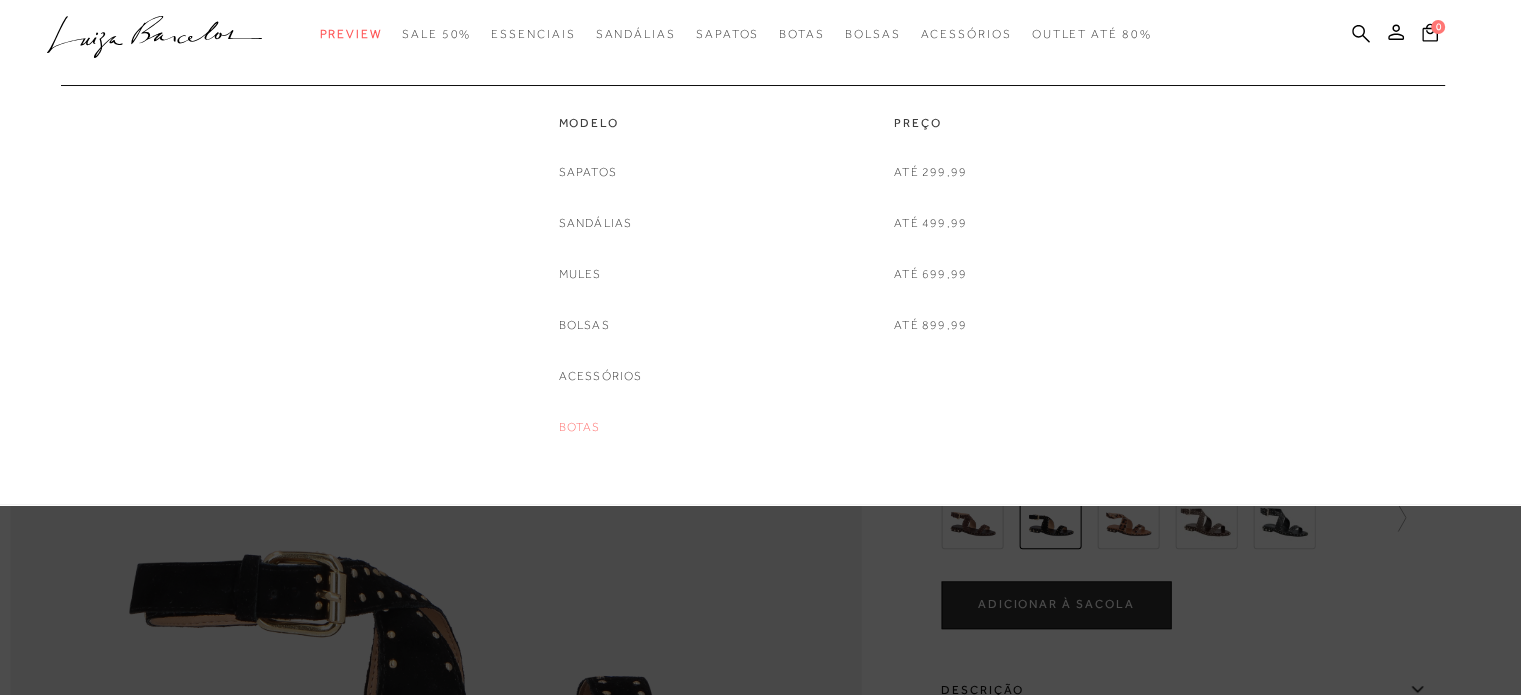 click on "Botas" at bounding box center [580, 427] 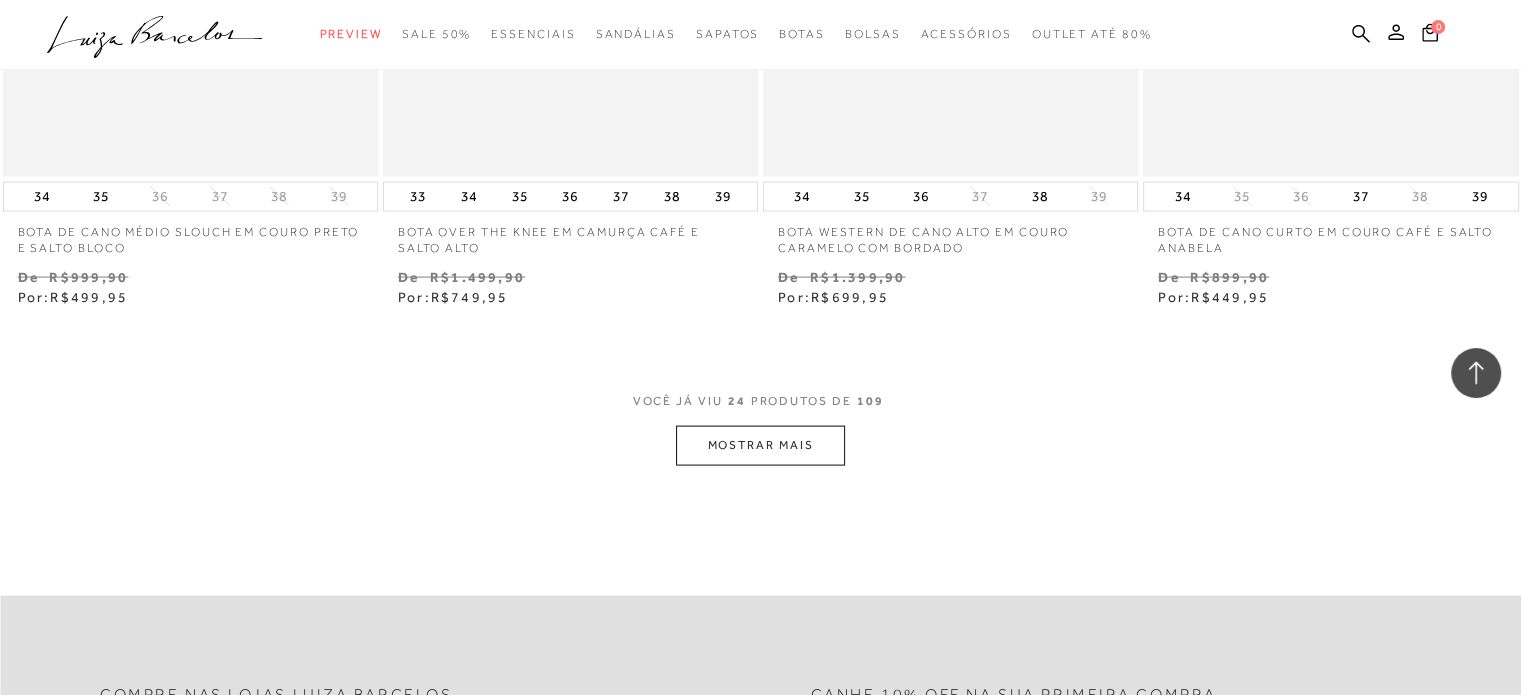 scroll, scrollTop: 4200, scrollLeft: 0, axis: vertical 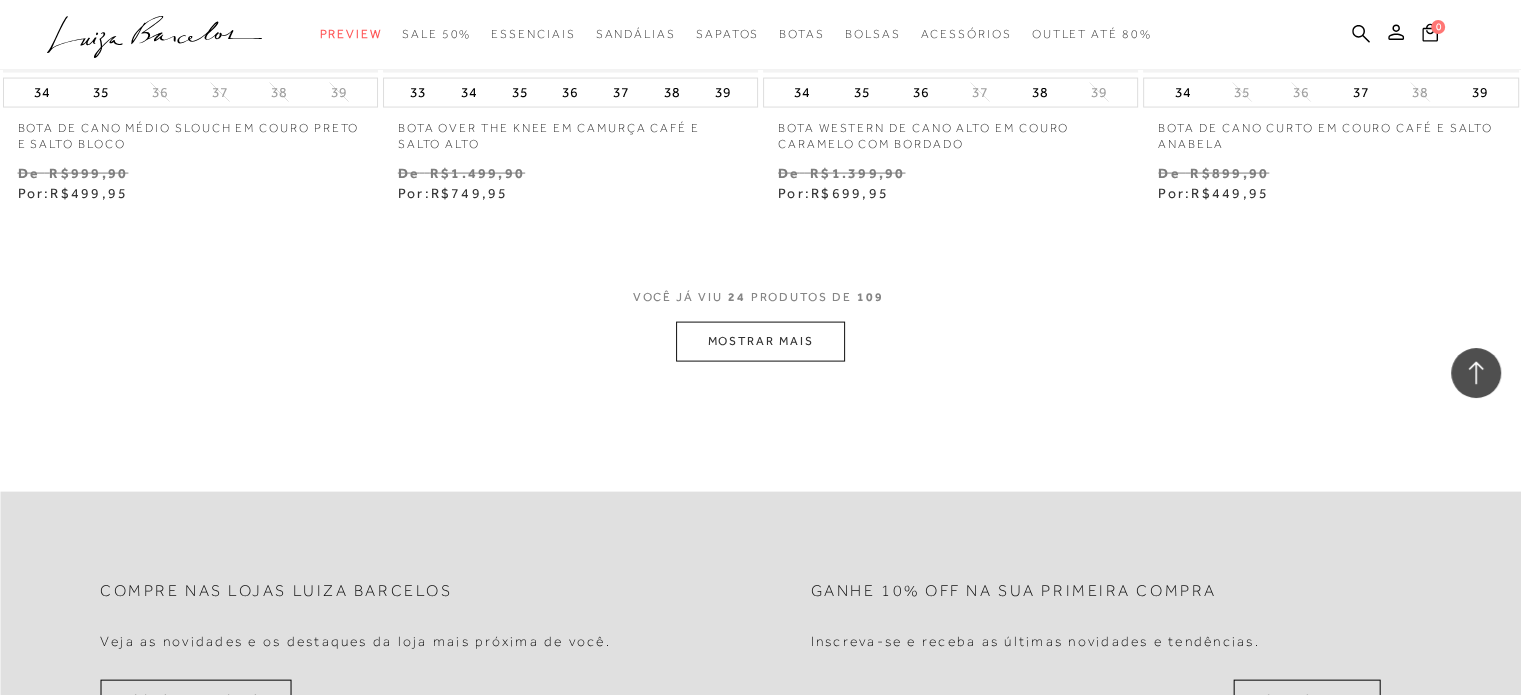 click on "MOSTRAR MAIS" at bounding box center (760, 341) 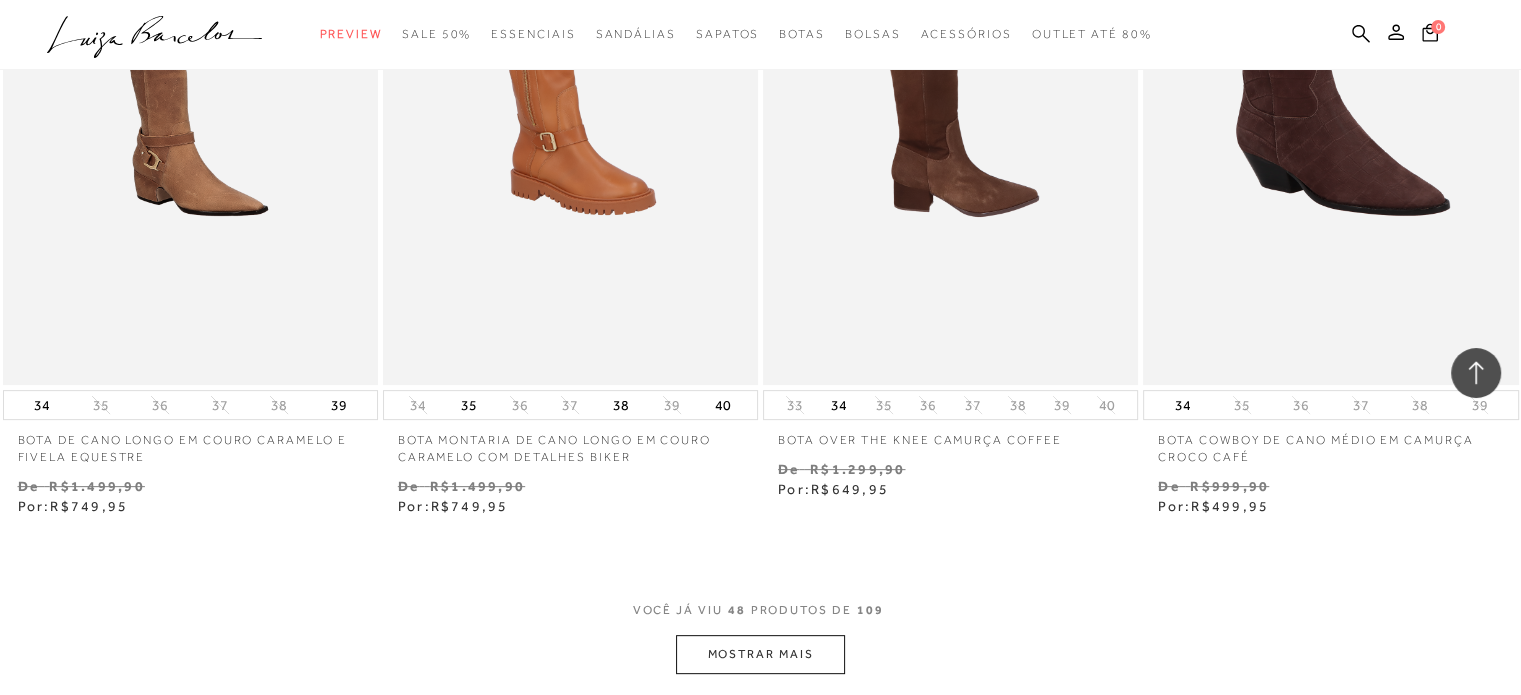 scroll, scrollTop: 8500, scrollLeft: 0, axis: vertical 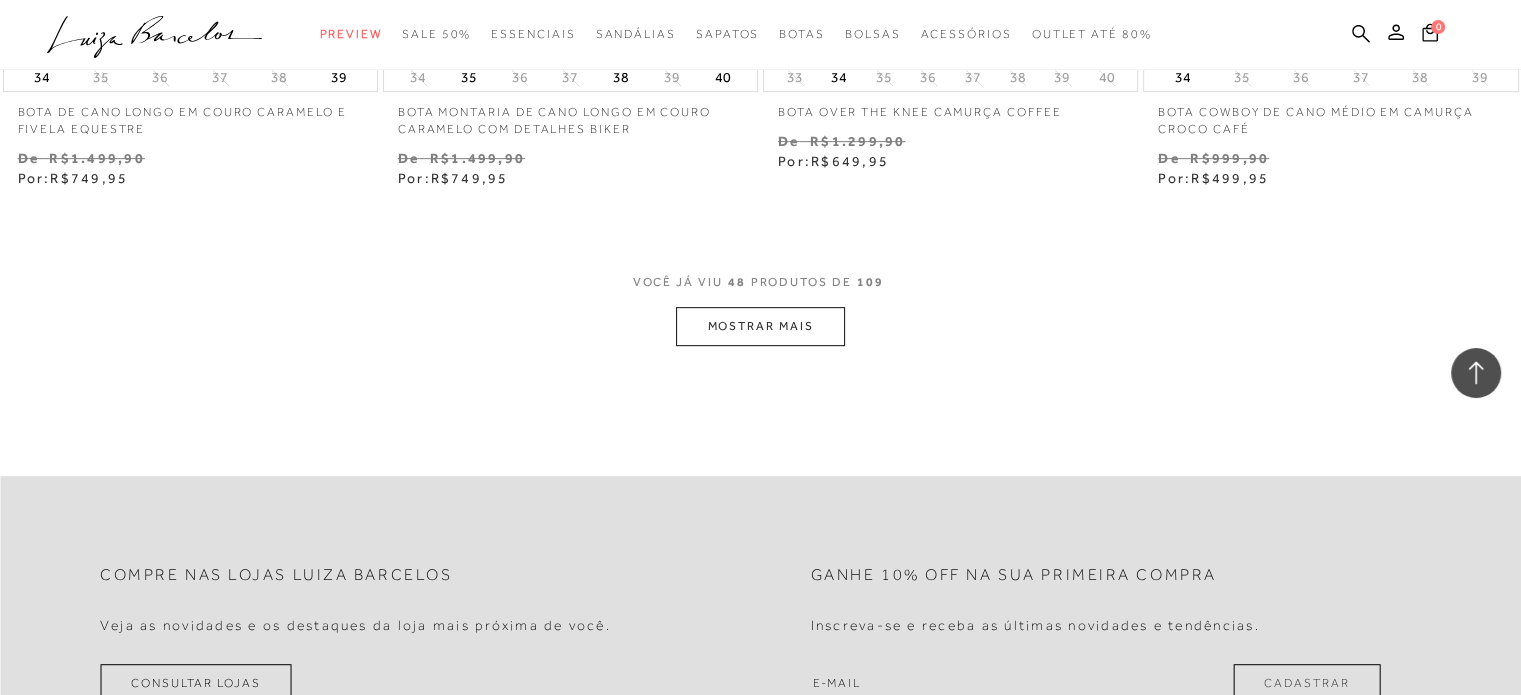 click on "MOSTRAR MAIS" at bounding box center (760, 326) 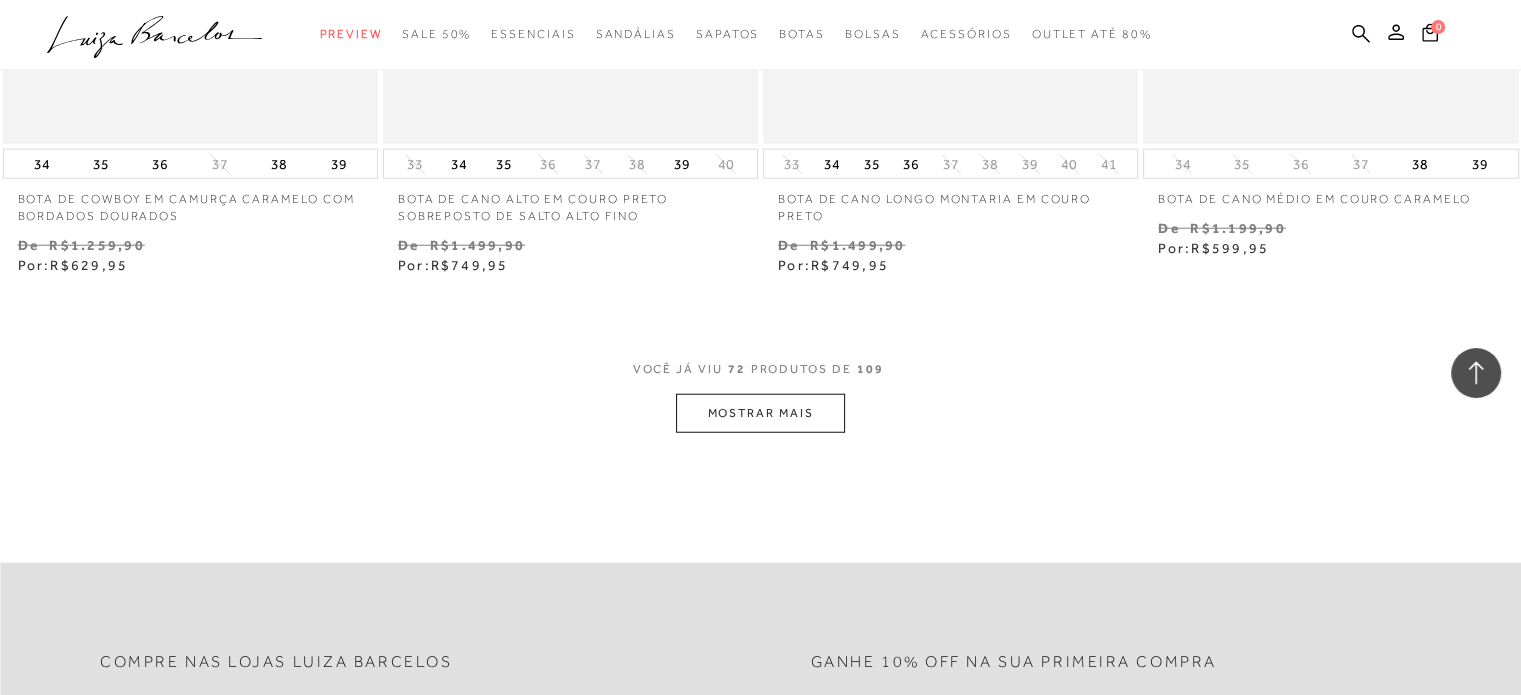scroll, scrollTop: 12700, scrollLeft: 0, axis: vertical 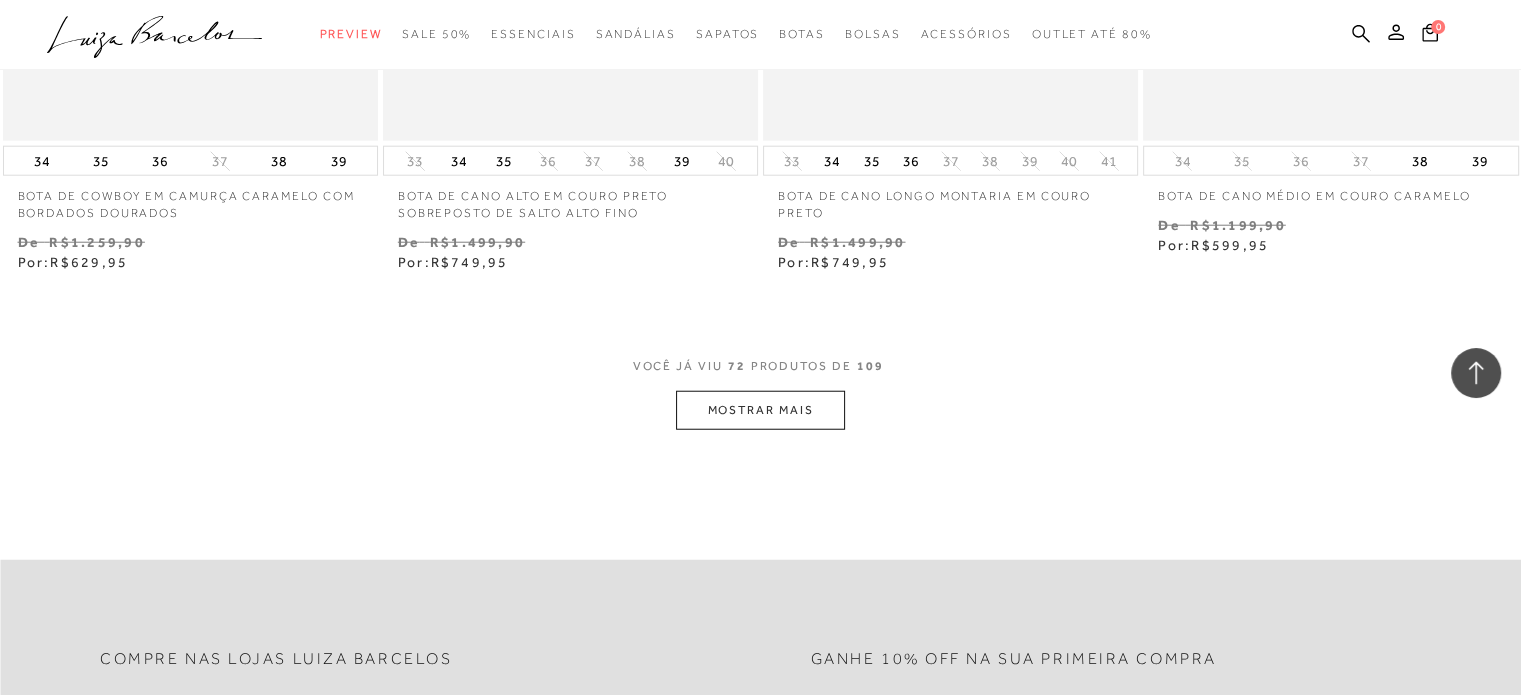 click on "MOSTRAR MAIS" at bounding box center (760, 410) 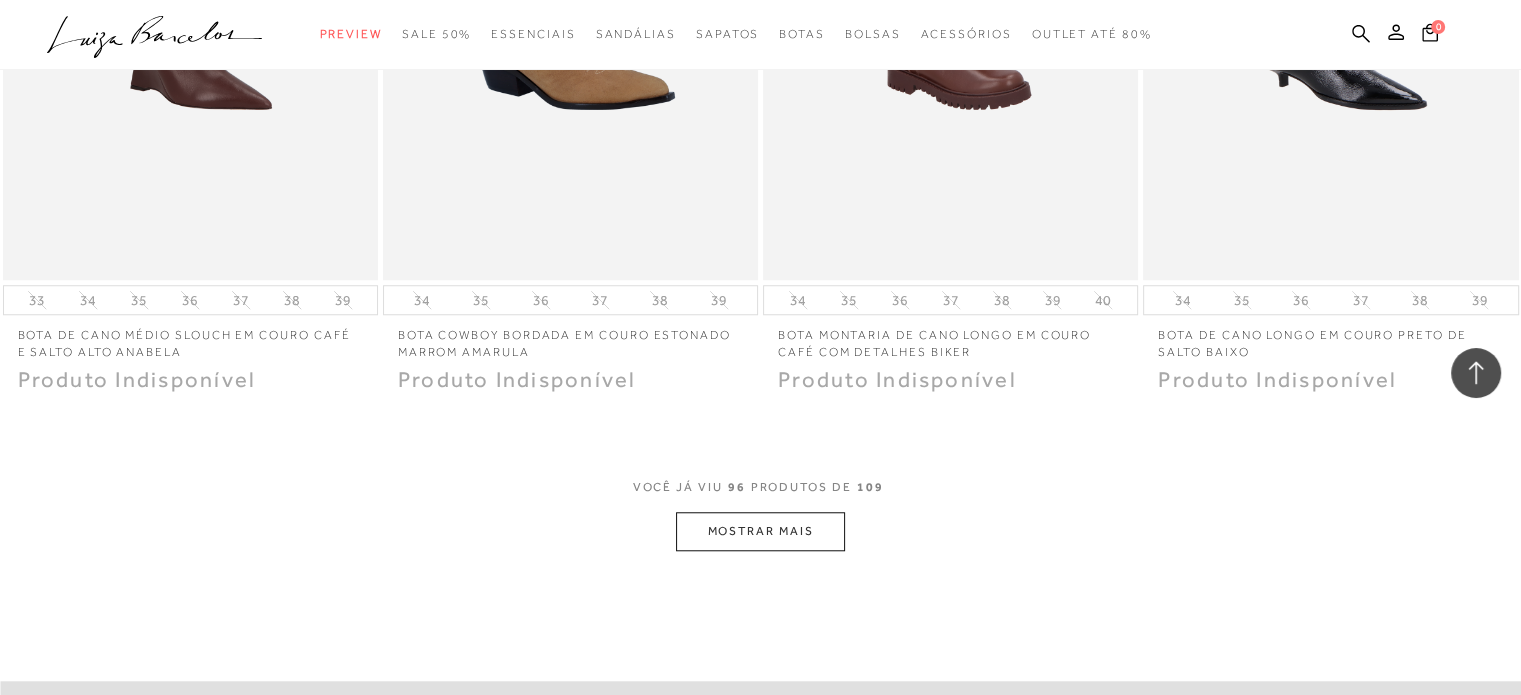 scroll, scrollTop: 16800, scrollLeft: 0, axis: vertical 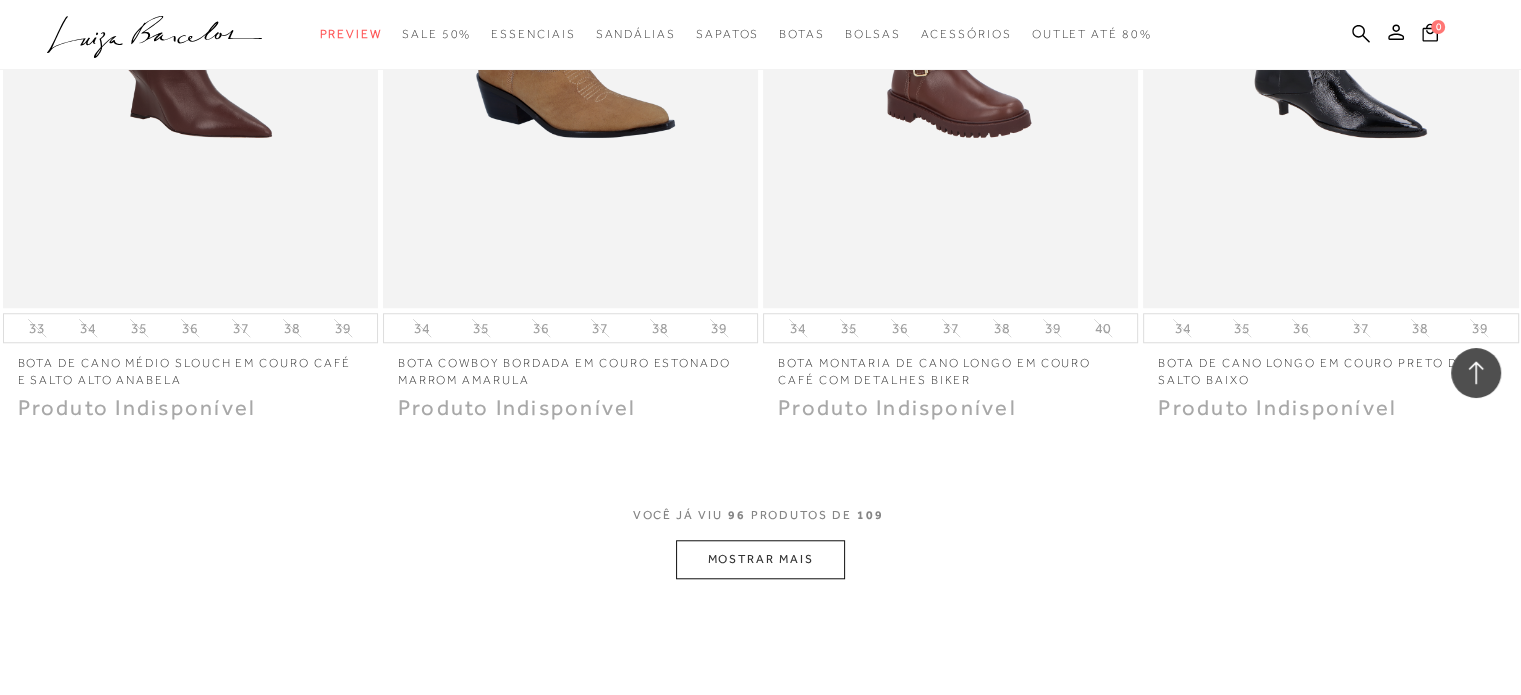 click on "MOSTRAR MAIS" at bounding box center [760, 559] 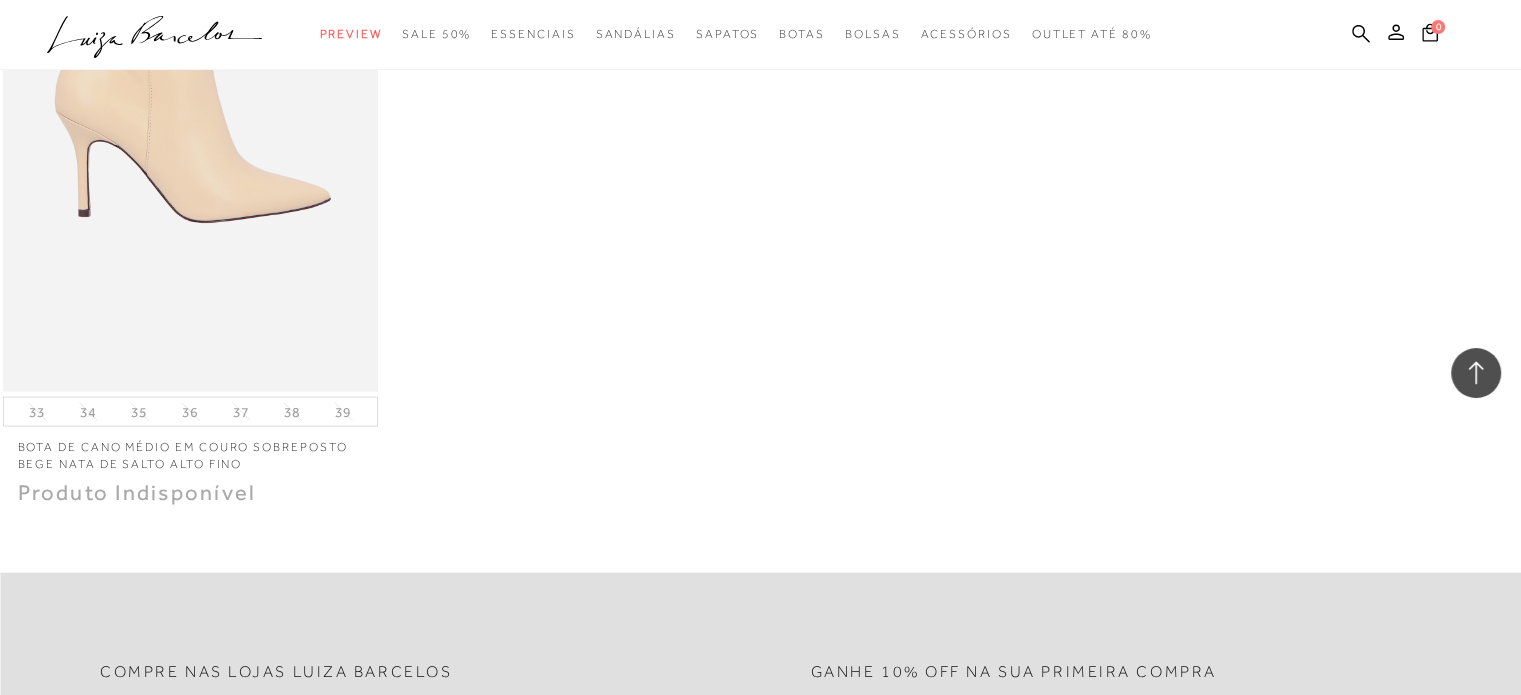 scroll, scrollTop: 19400, scrollLeft: 0, axis: vertical 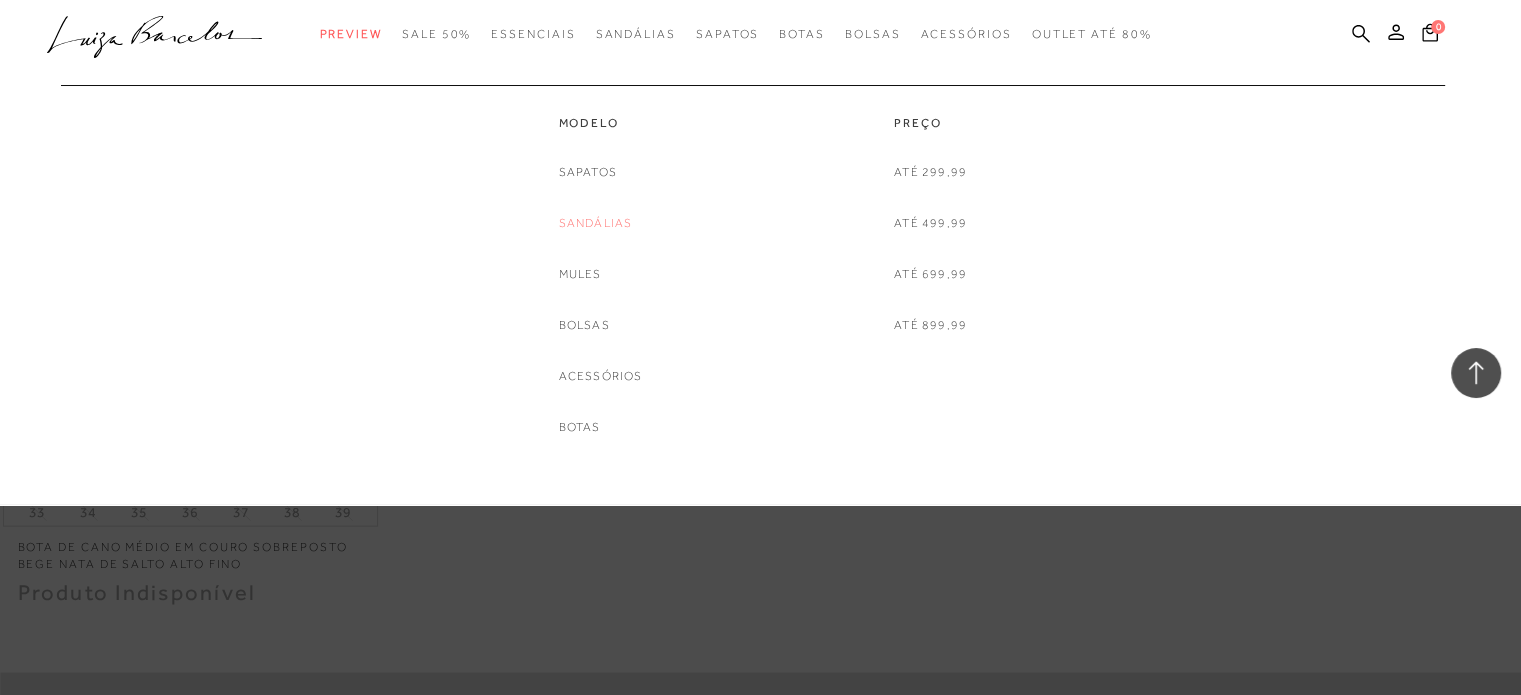 click on "Sandálias" at bounding box center [596, 223] 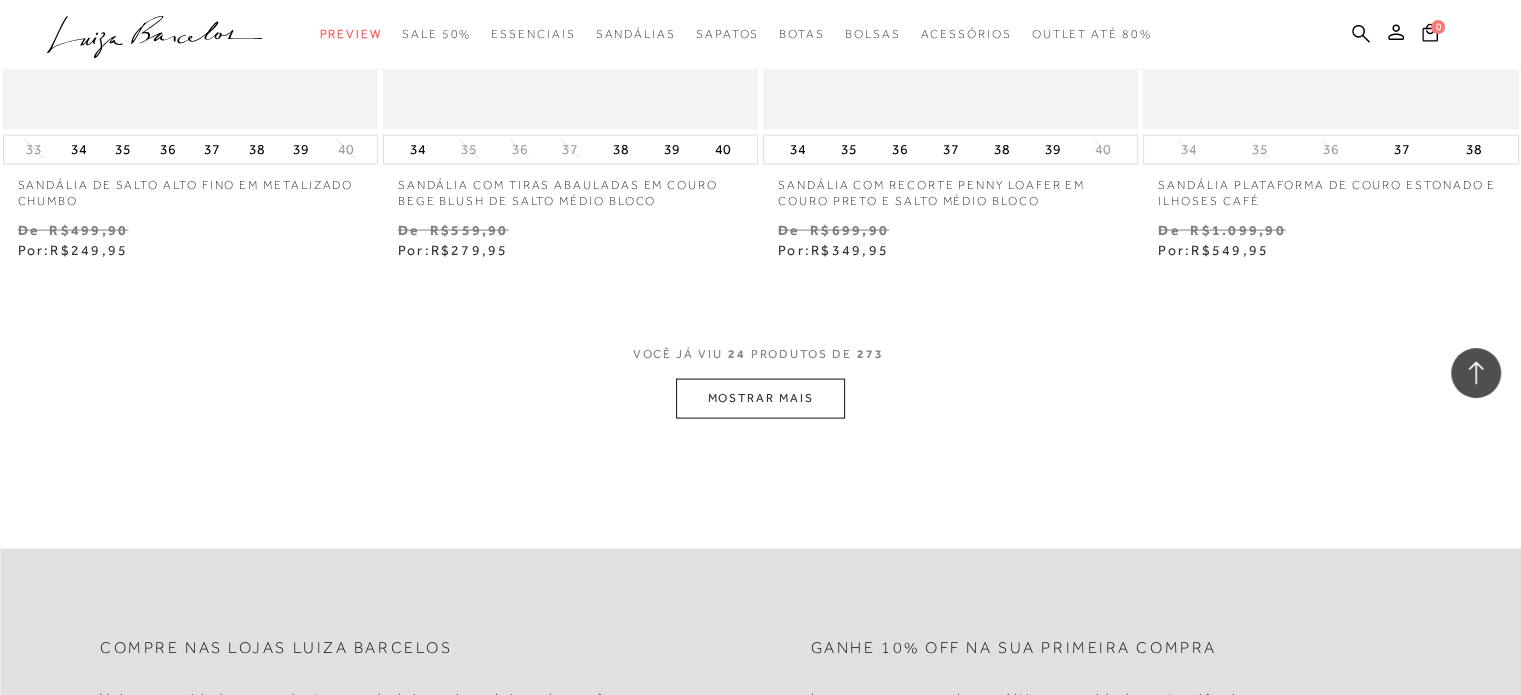 scroll, scrollTop: 4140, scrollLeft: 0, axis: vertical 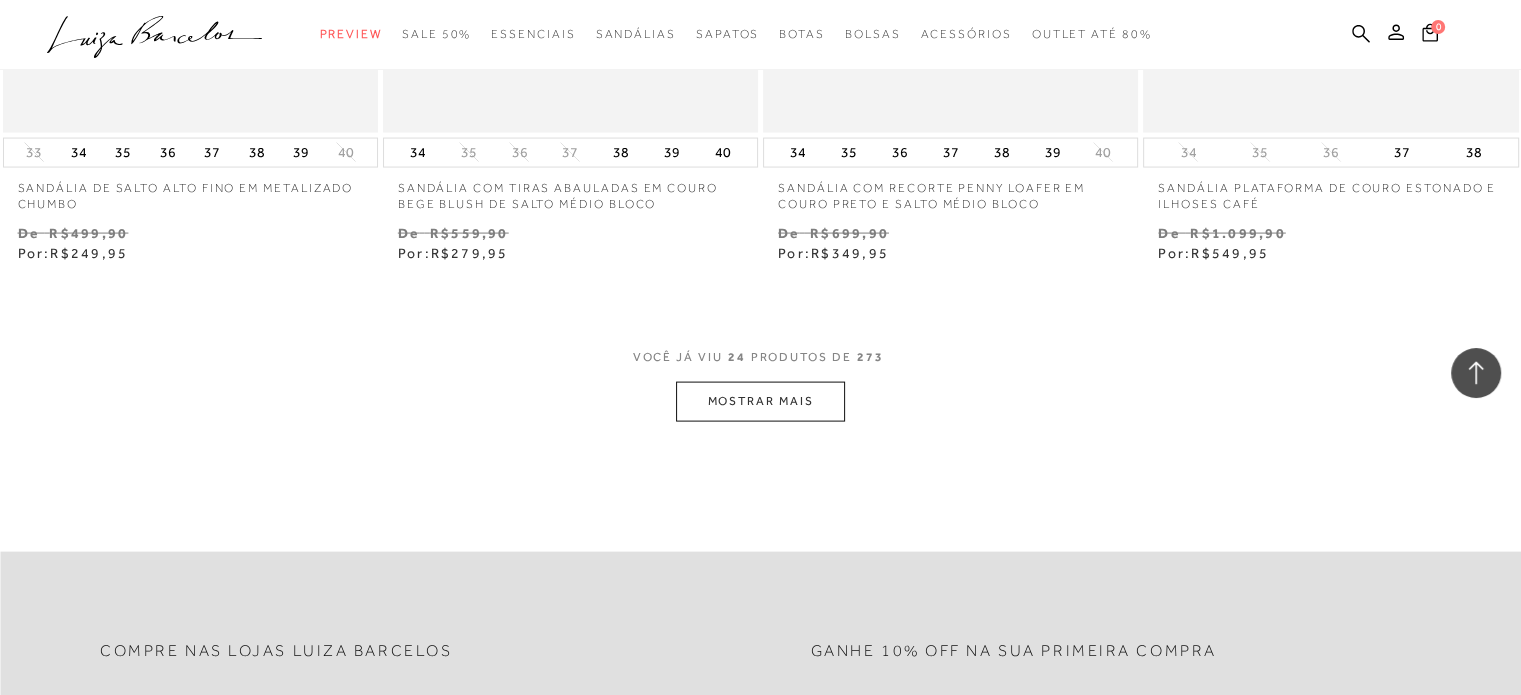 click on "MOSTRAR MAIS" at bounding box center (760, 401) 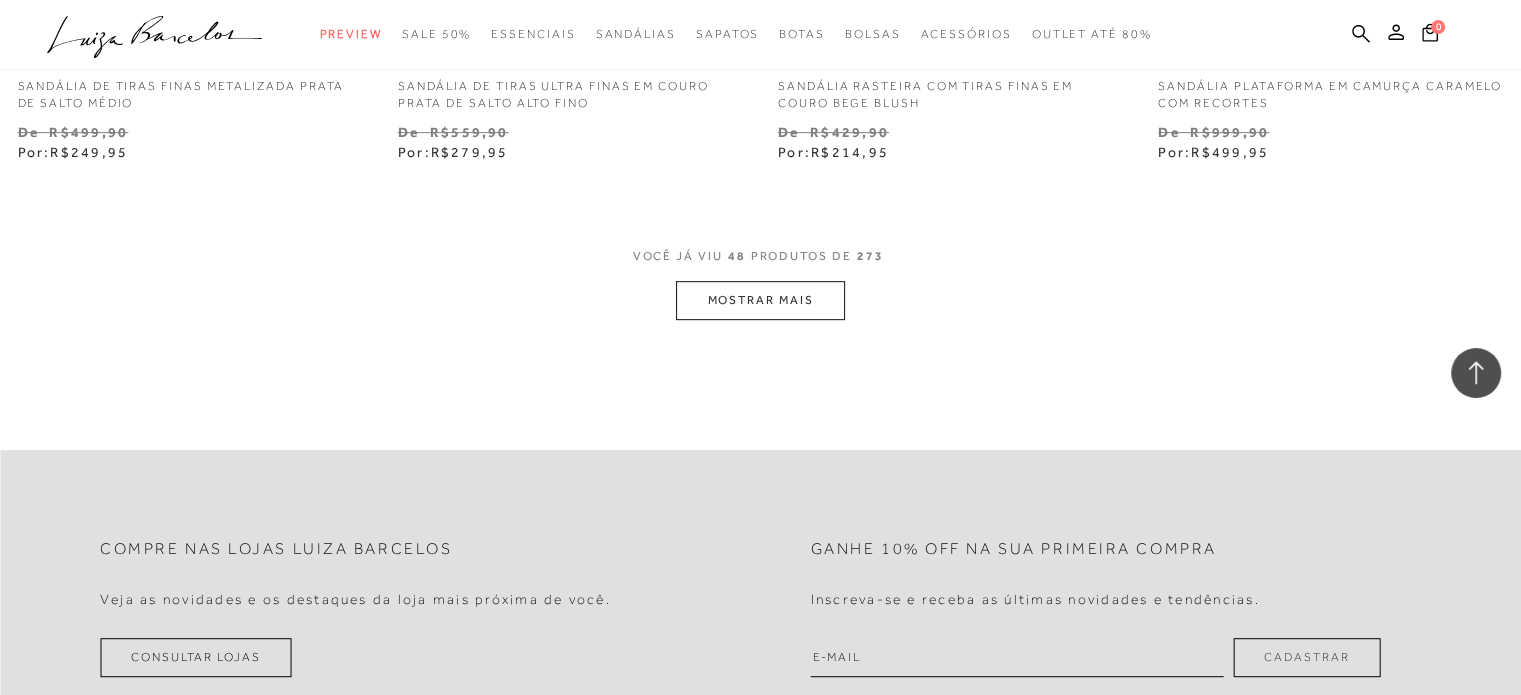 scroll, scrollTop: 8524, scrollLeft: 0, axis: vertical 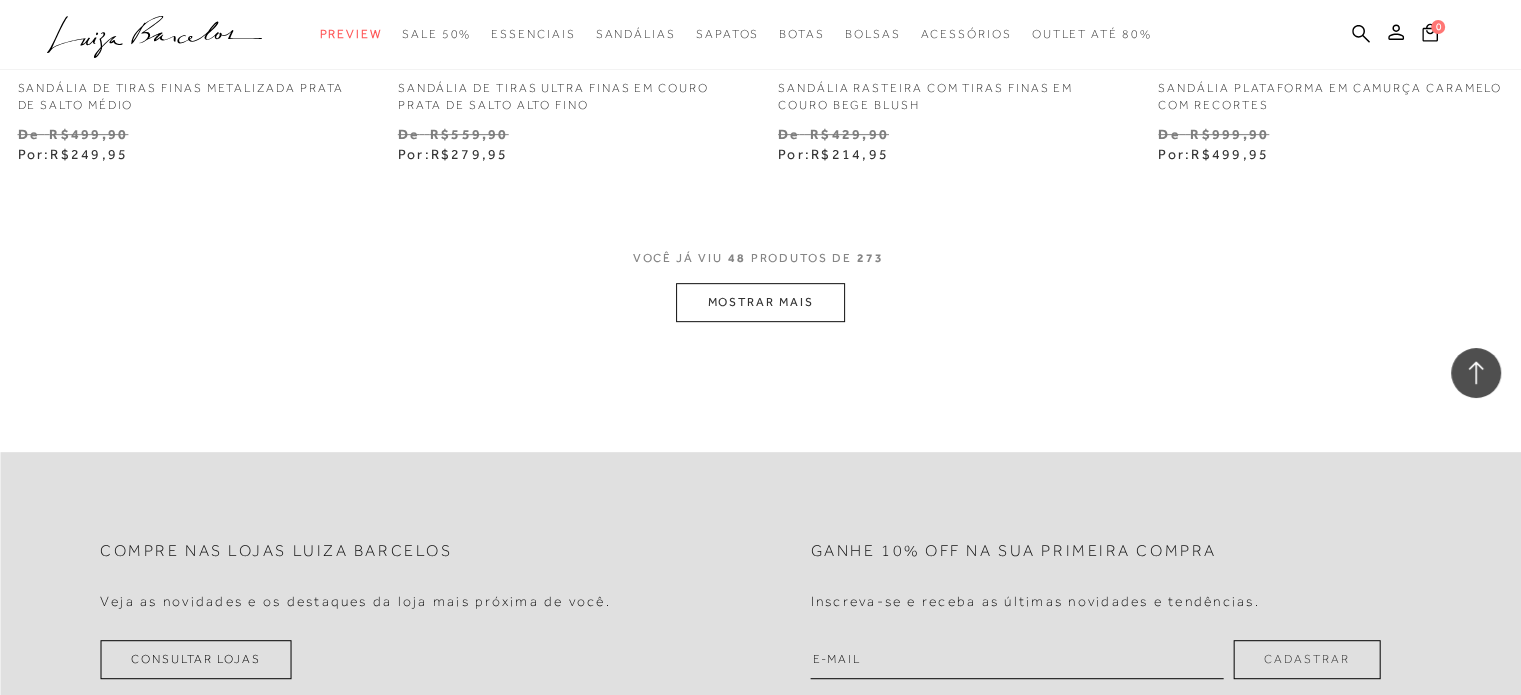 click on "MOSTRAR MAIS" at bounding box center (760, 302) 